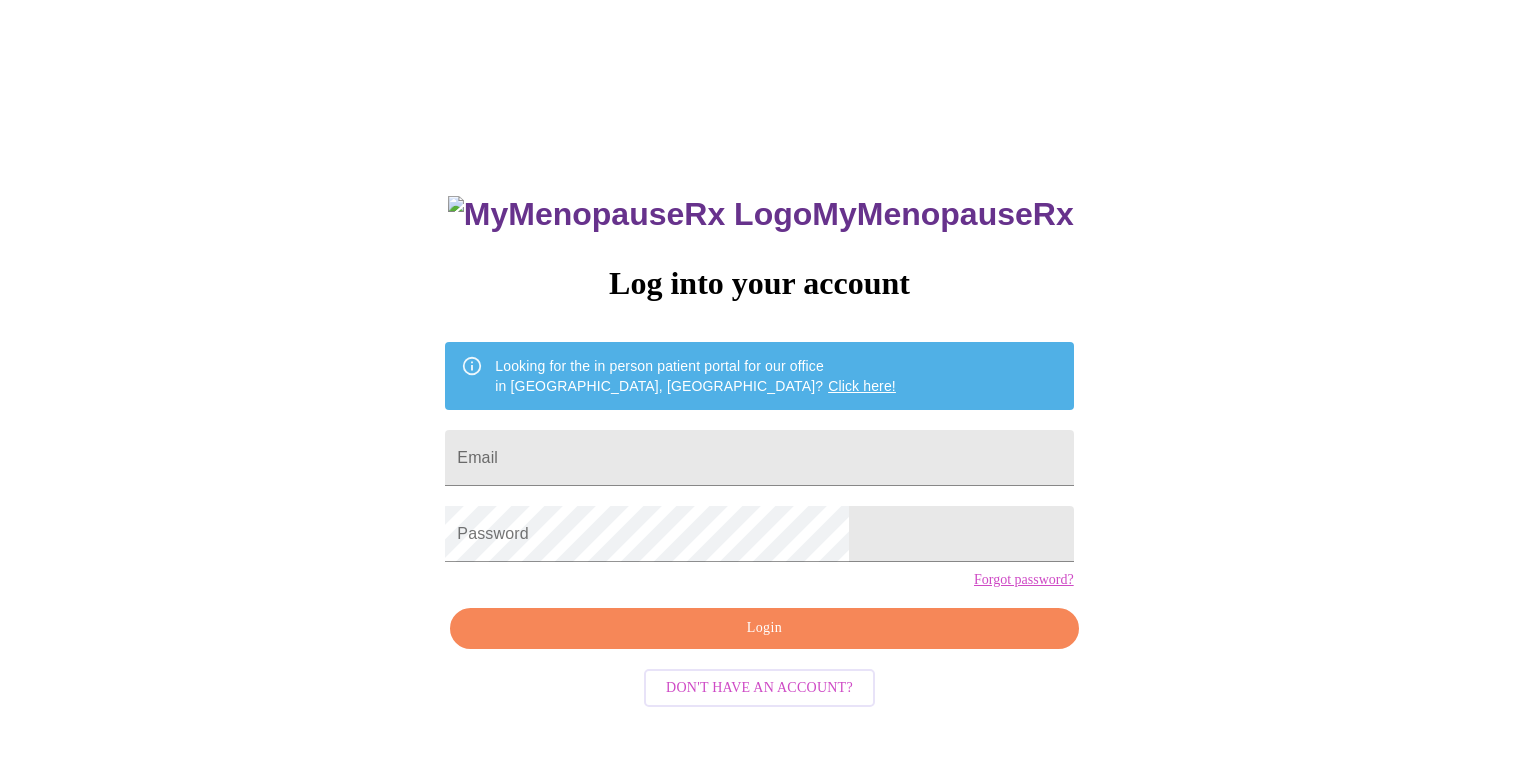 scroll, scrollTop: 0, scrollLeft: 0, axis: both 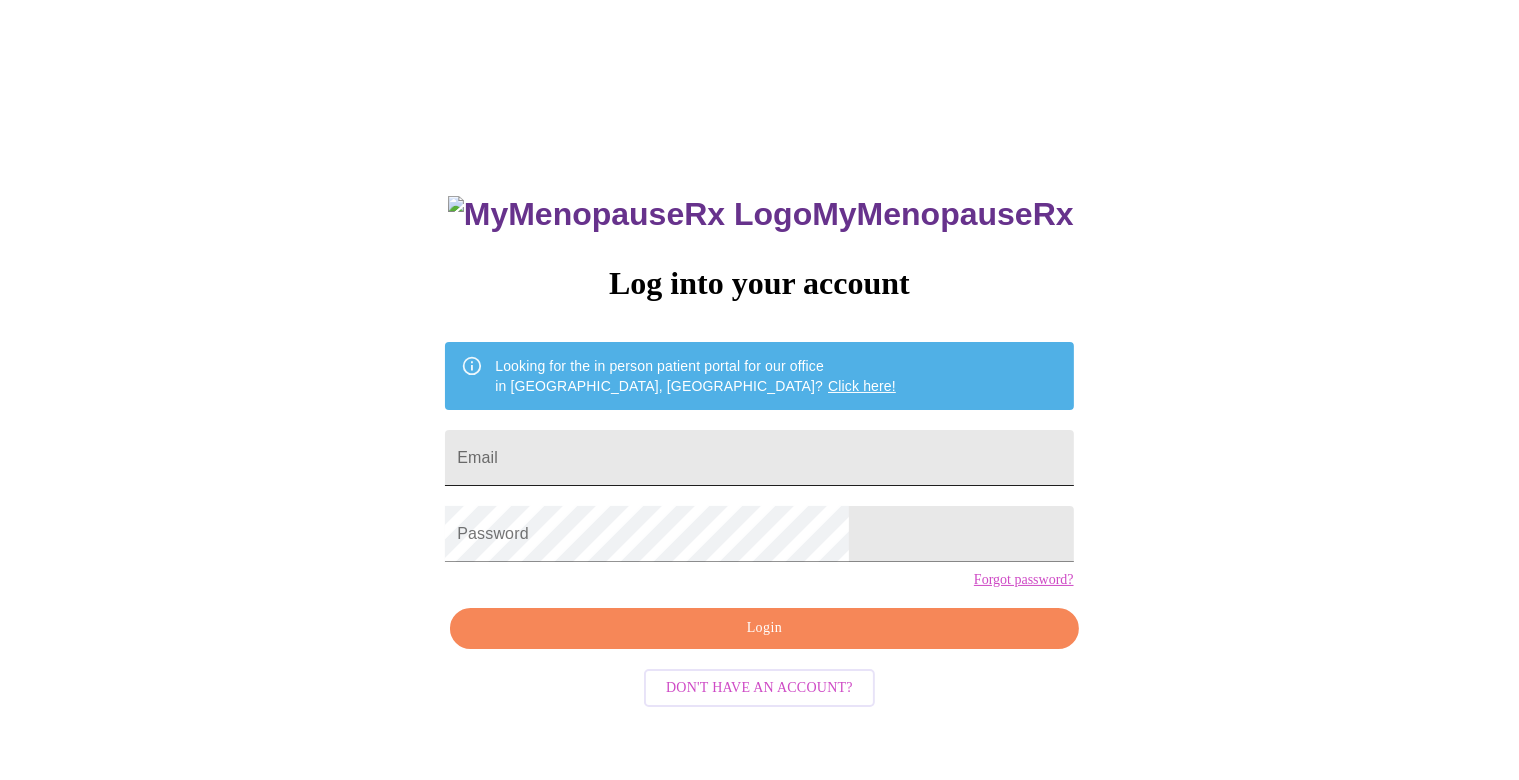 click on "Email" at bounding box center (759, 458) 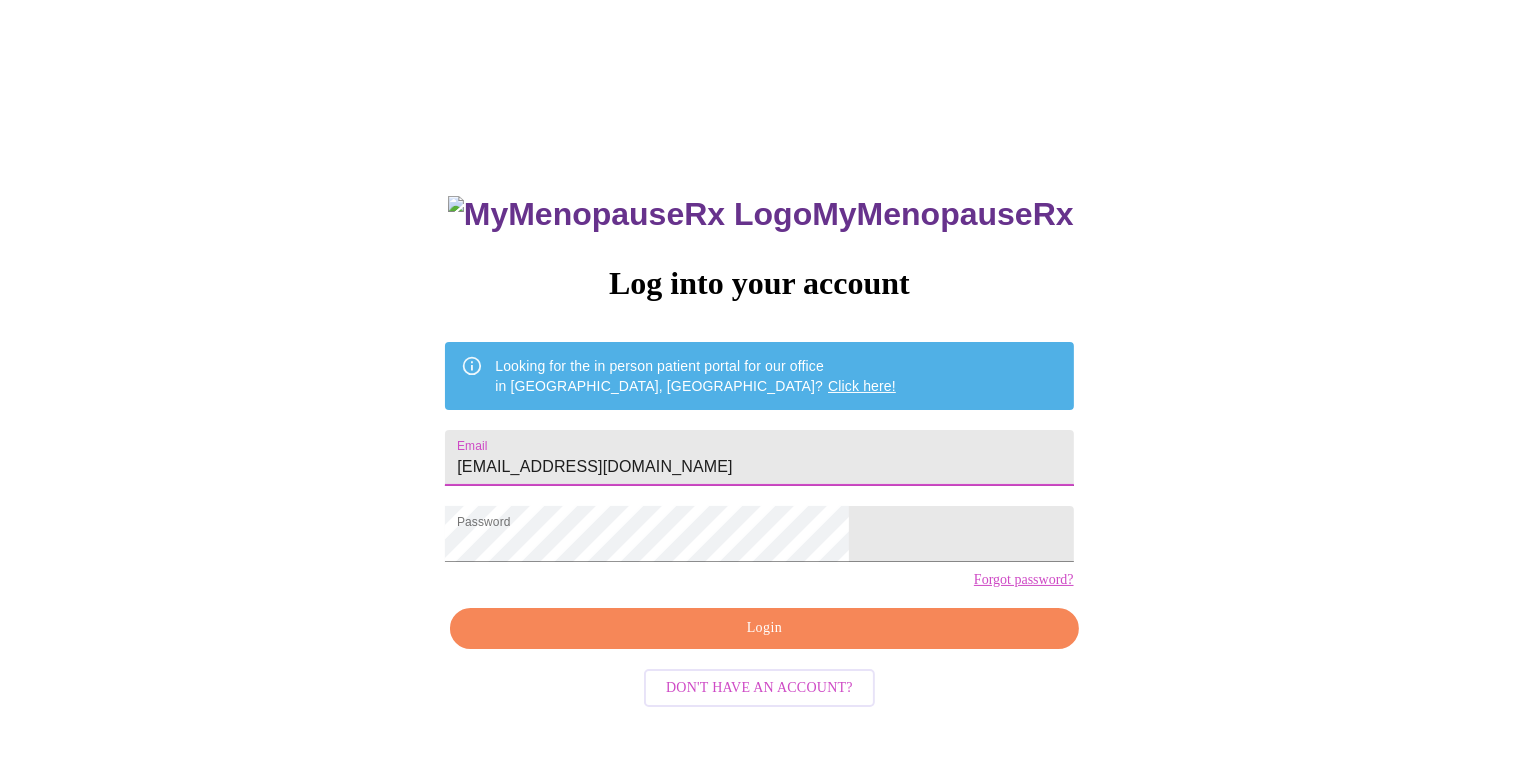 click on "[EMAIL_ADDRESS][DOMAIN_NAME]" at bounding box center [759, 458] 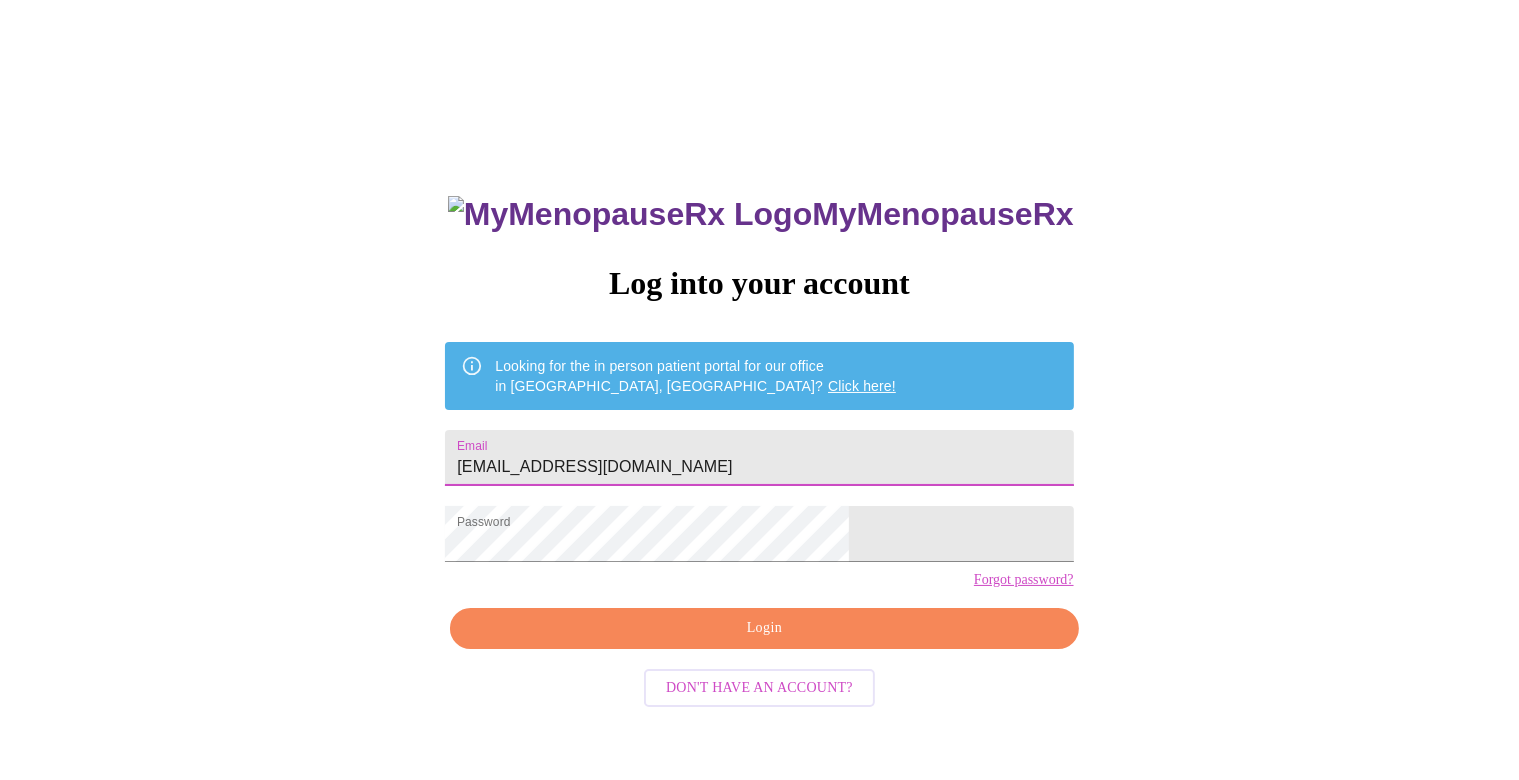 type on "[EMAIL_ADDRESS][DOMAIN_NAME]" 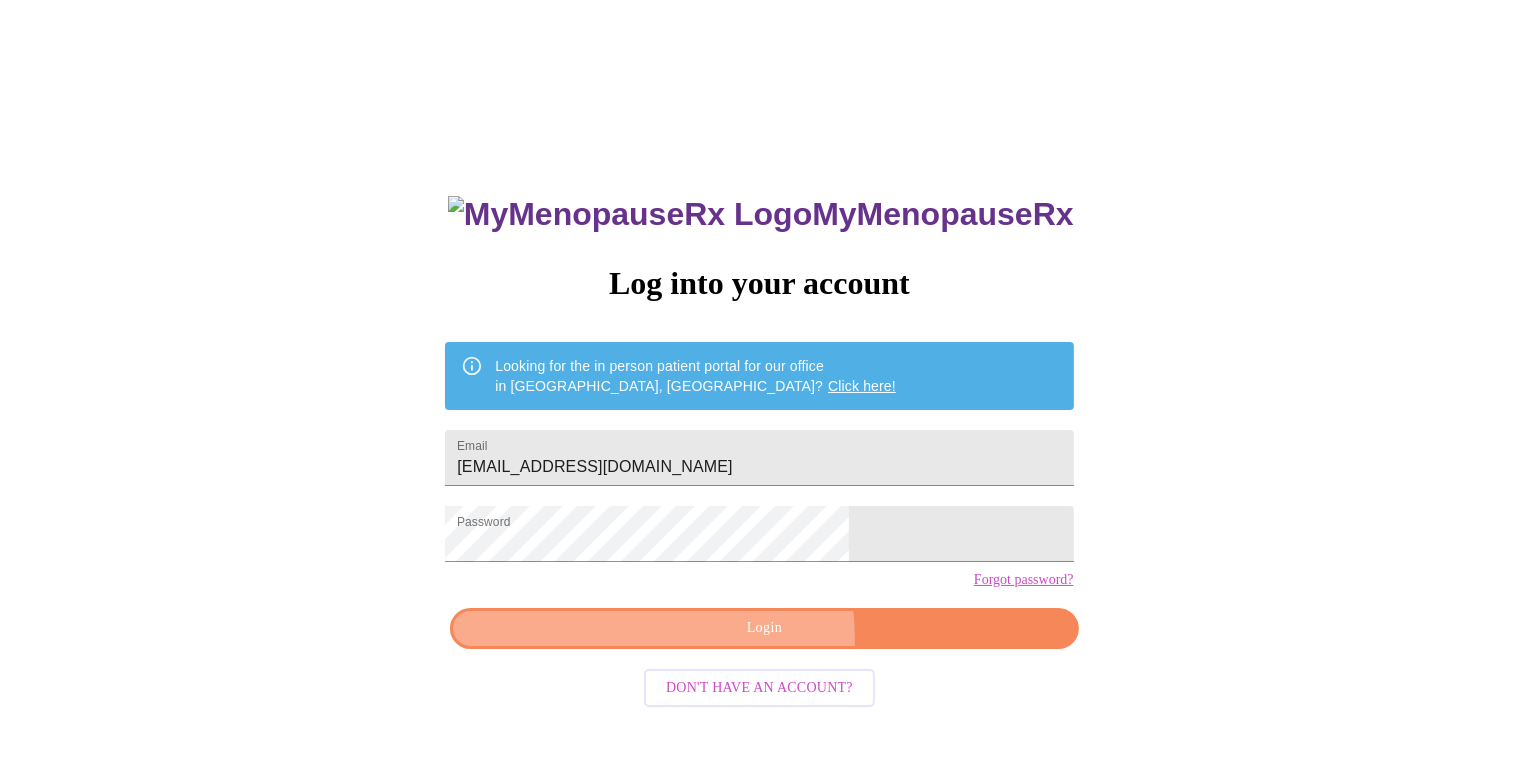click on "Login" at bounding box center (764, 628) 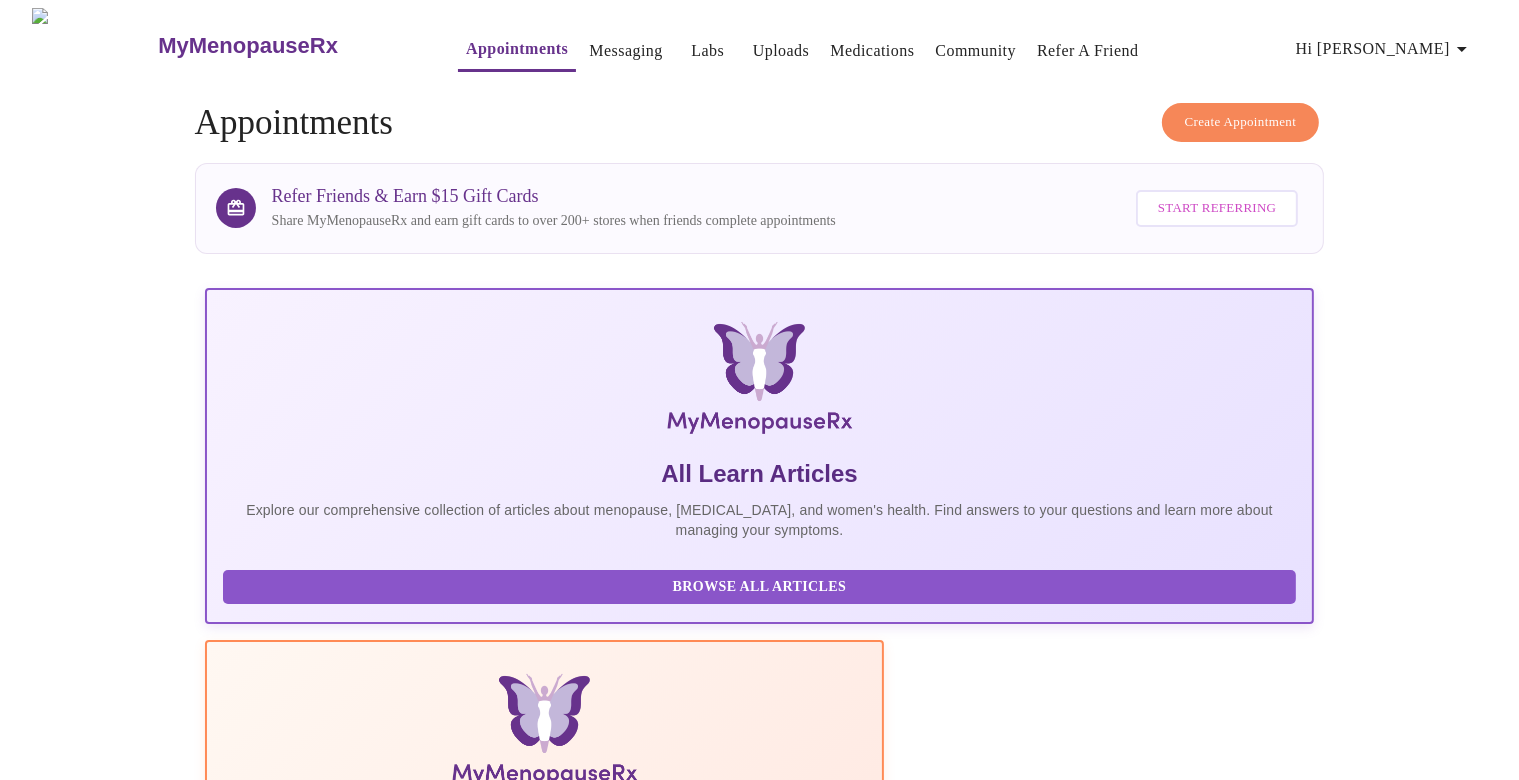 click on "Messaging" at bounding box center (625, 51) 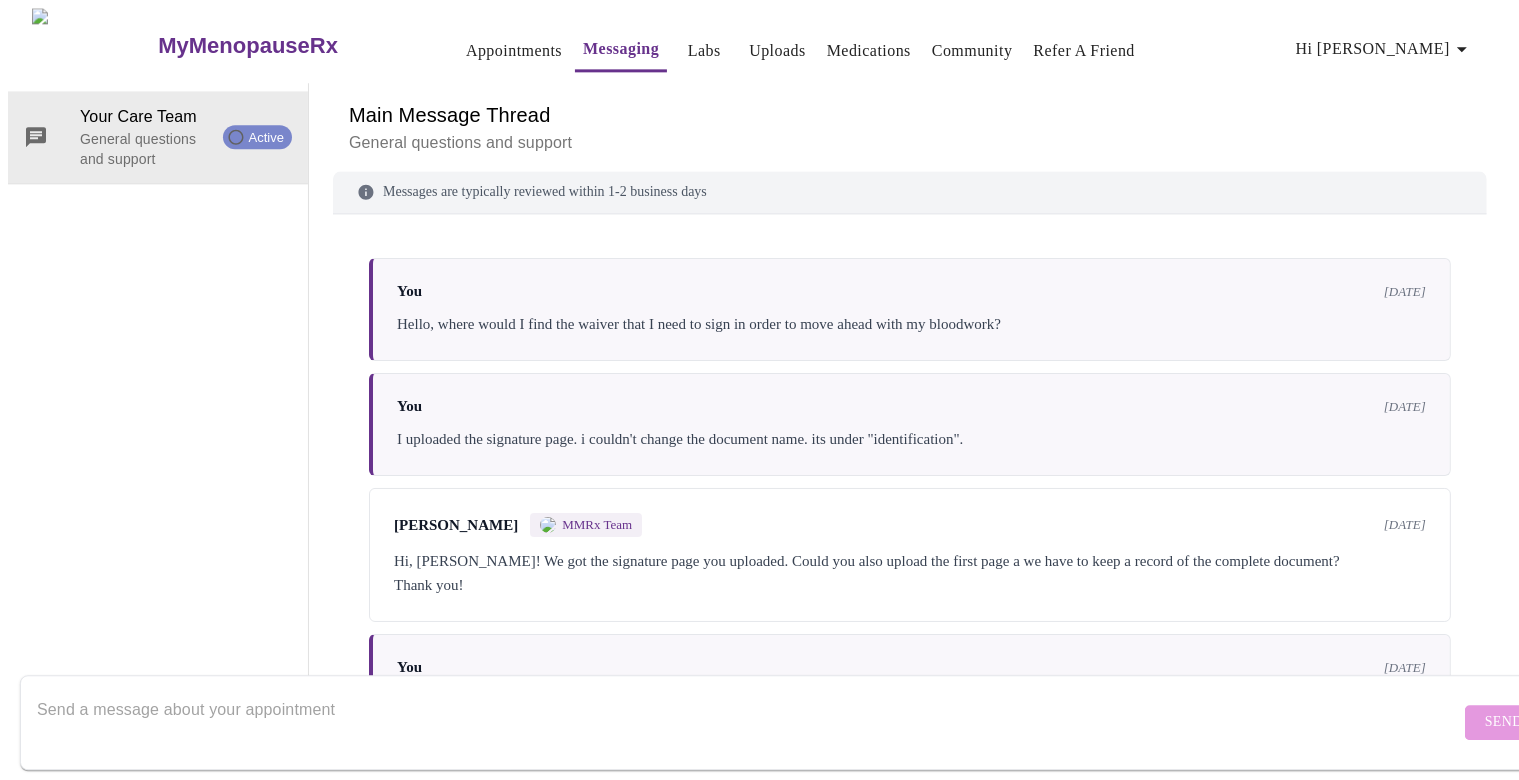 scroll, scrollTop: 74, scrollLeft: 0, axis: vertical 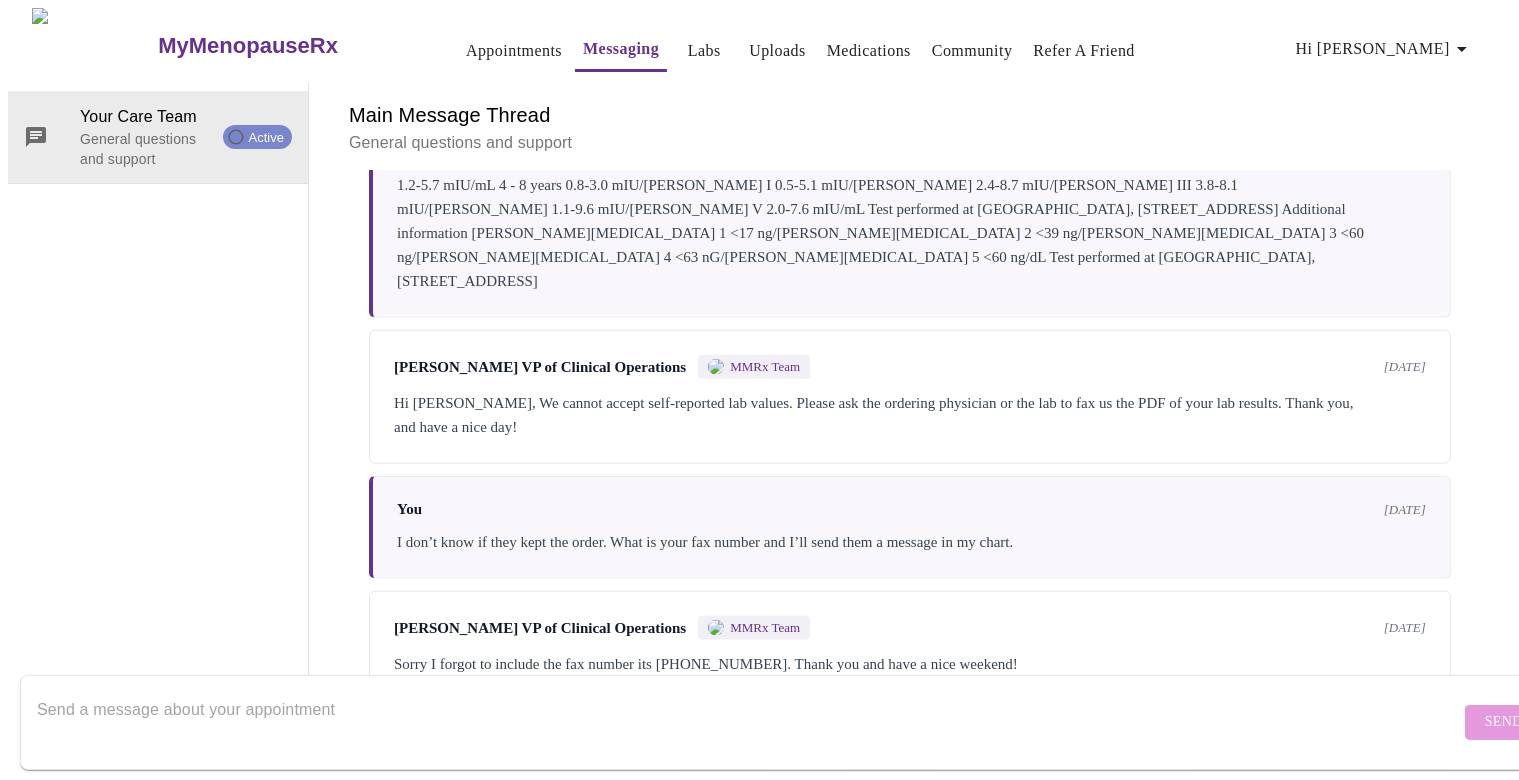 click at bounding box center [748, 722] 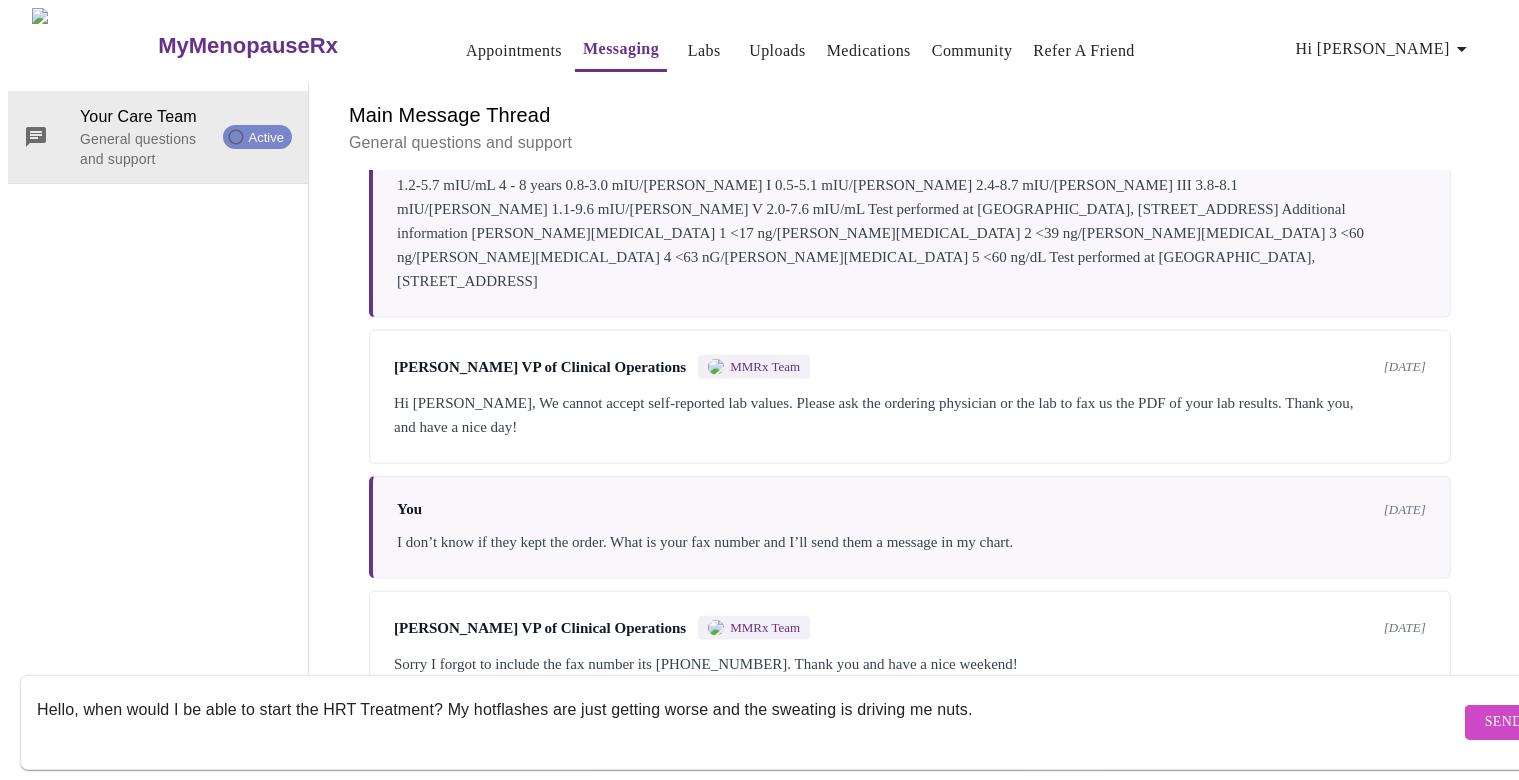 click on "Hello, when would I be able to start the HRT Treatment? My hotflashes are just getting worse and the sweating is driving me nuts." at bounding box center [748, 722] 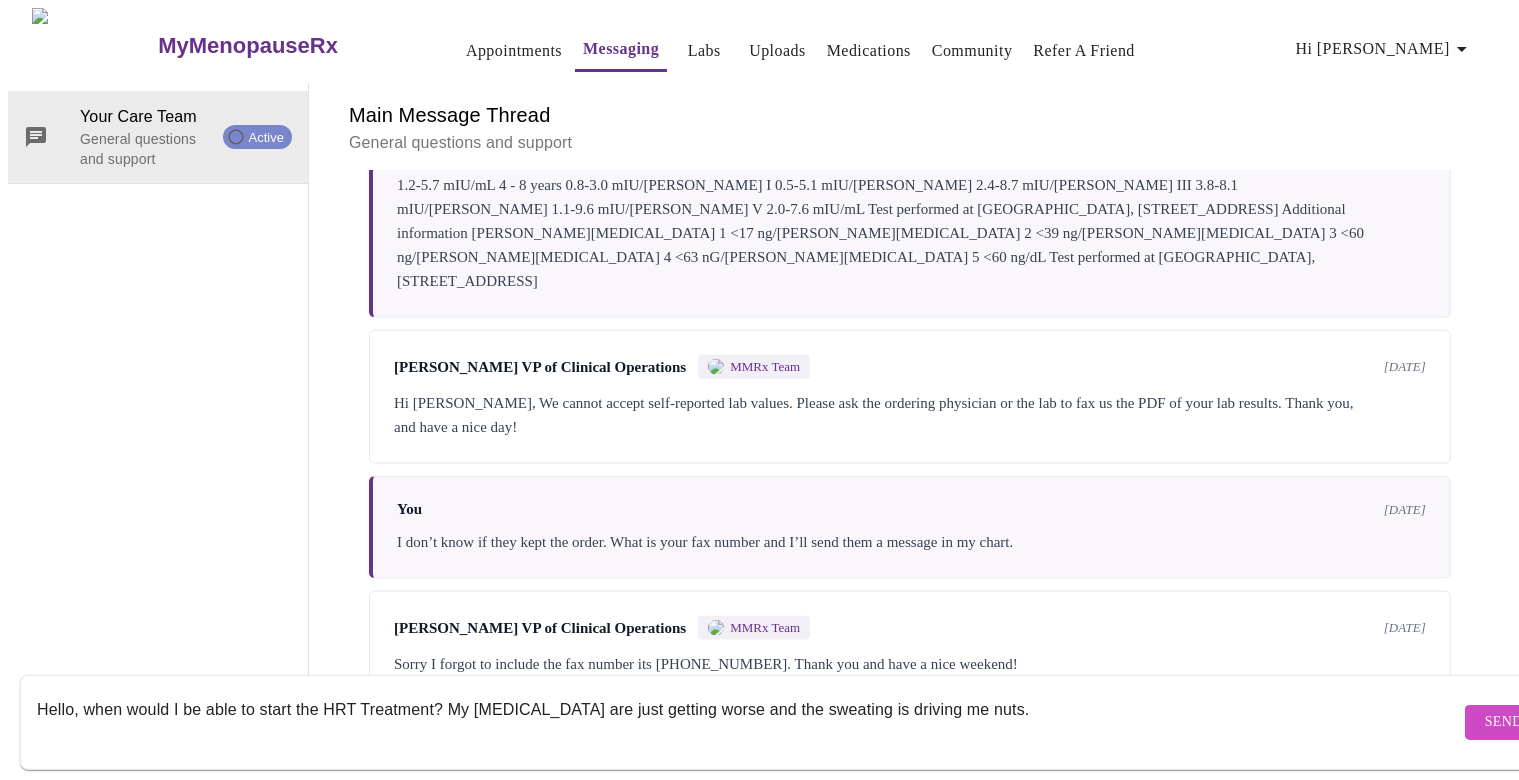click on "Hello, when would I be able to start the HRT Treatment? My [MEDICAL_DATA] are just getting worse and the sweating is driving me nuts." at bounding box center [748, 722] 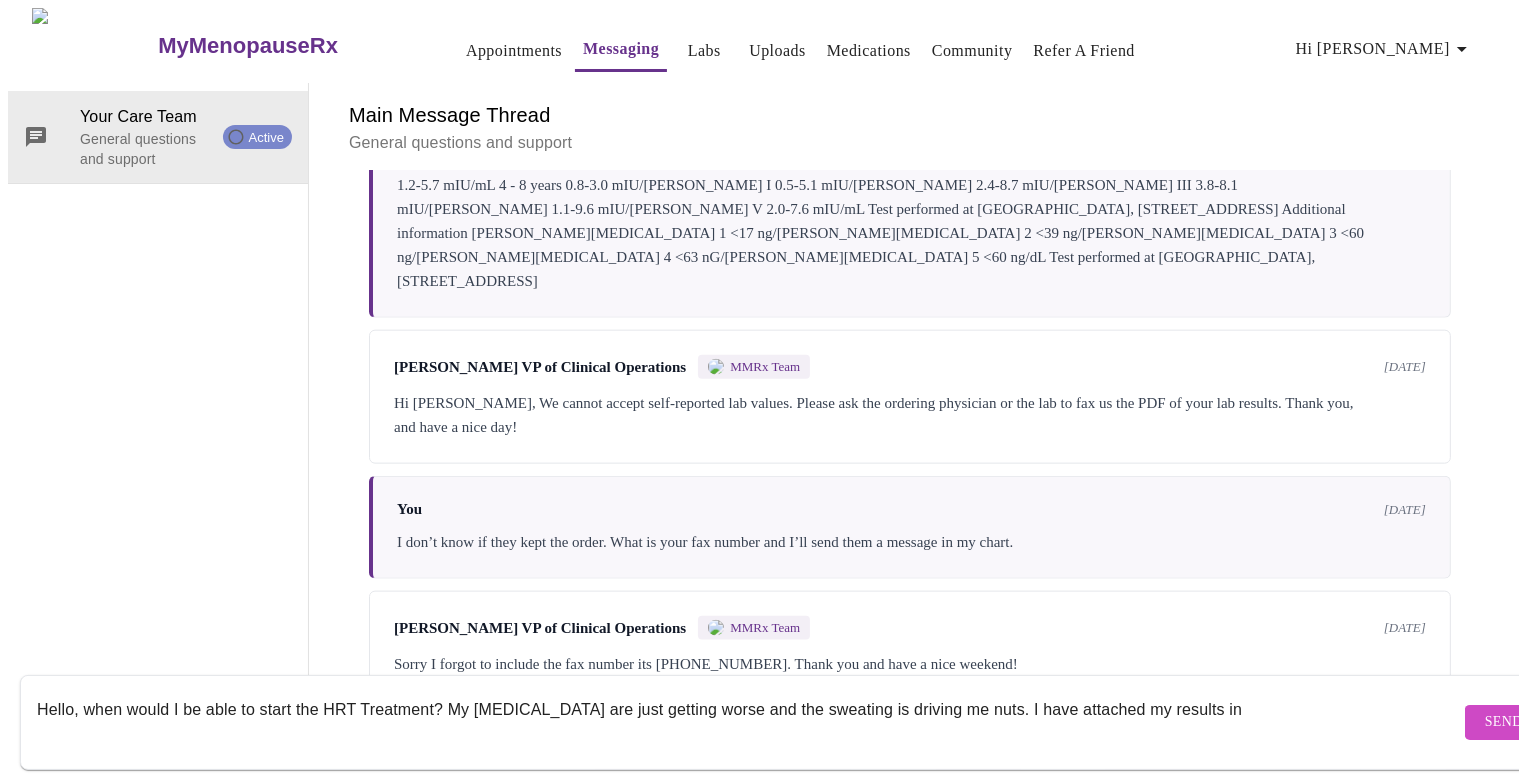 scroll, scrollTop: 0, scrollLeft: 0, axis: both 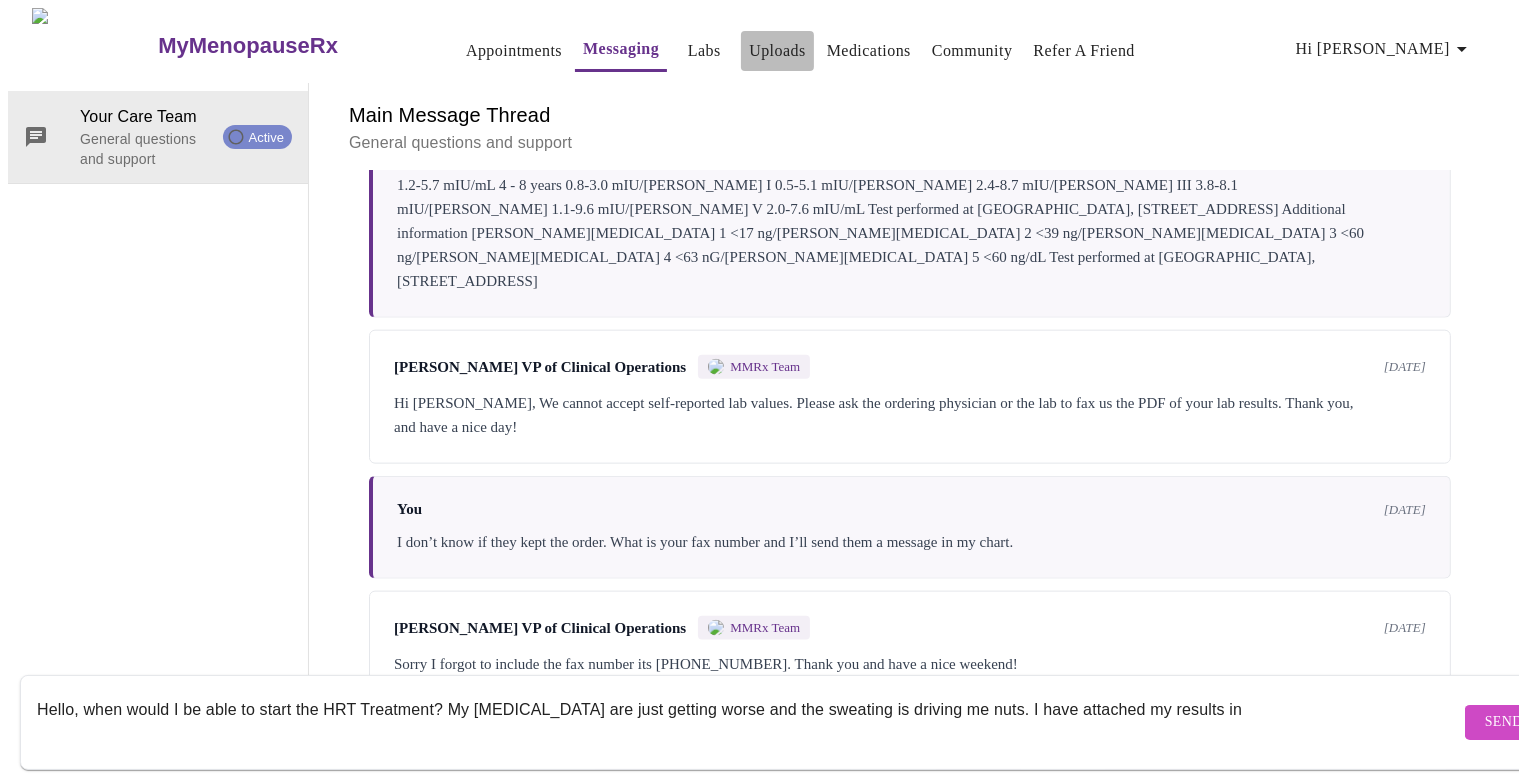 click on "Uploads" at bounding box center (777, 51) 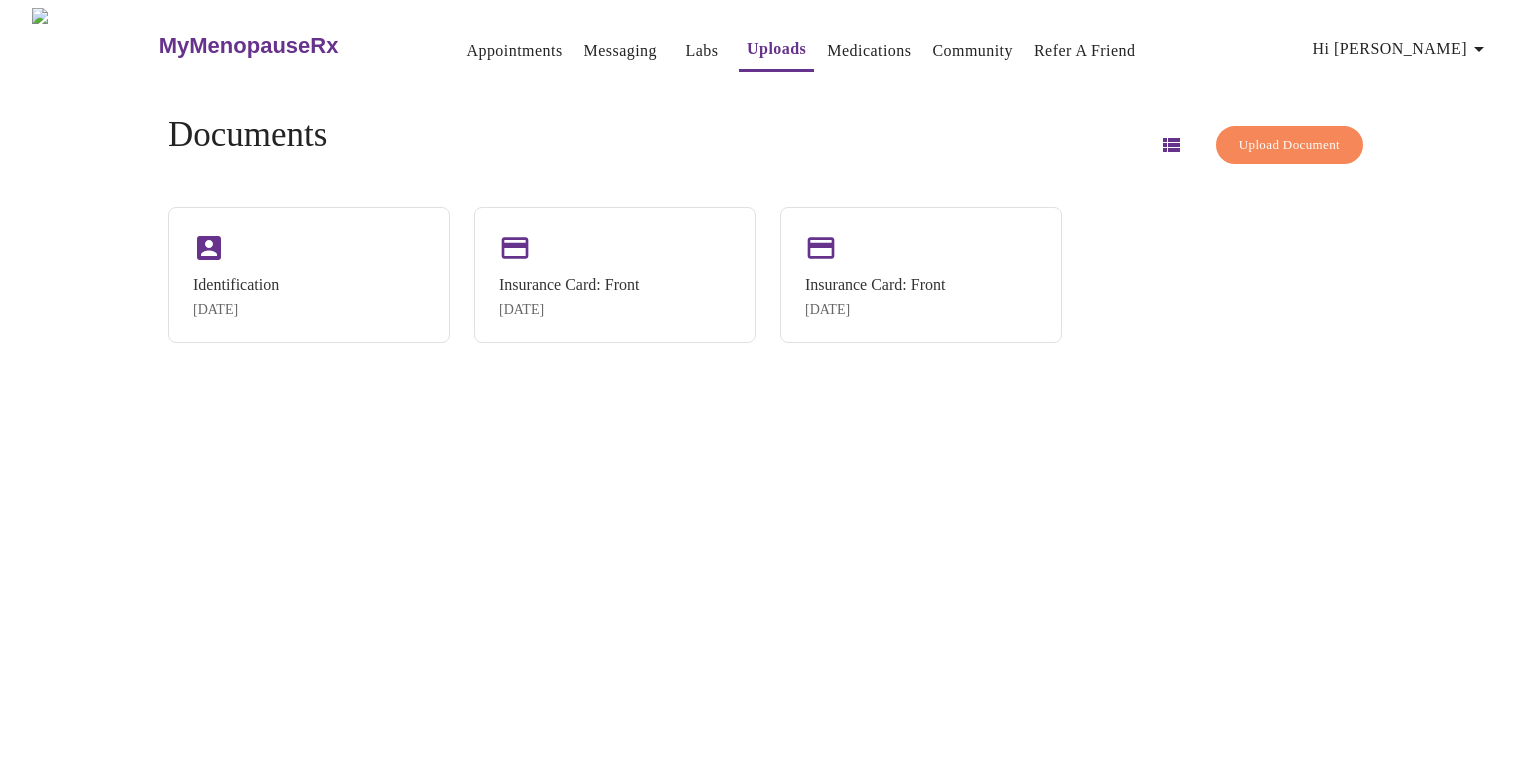 click on "Upload Document" at bounding box center [1289, 145] 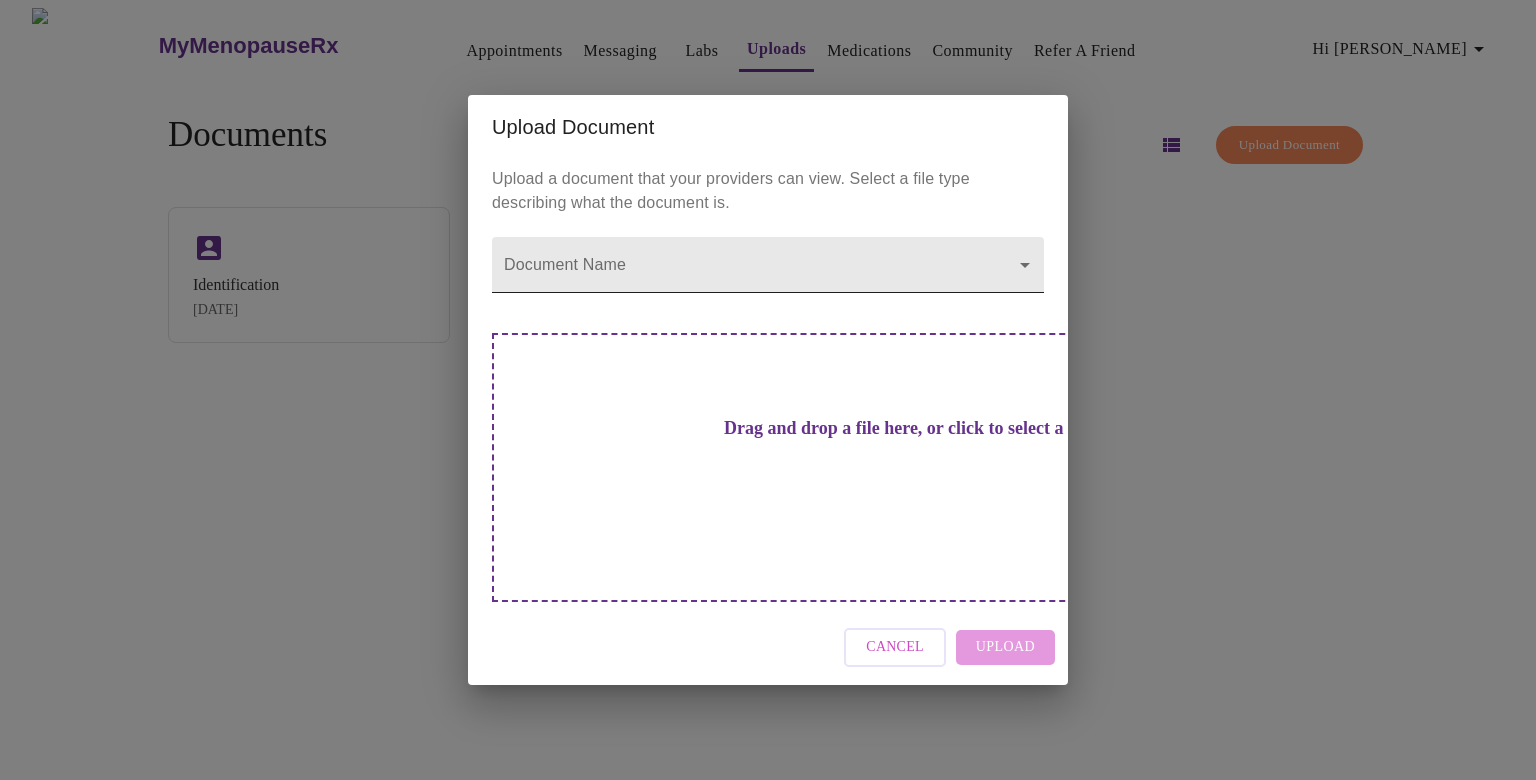 click on "MyMenopauseRx Appointments Messaging Labs Uploads Medications Community Refer a Friend Hi [PERSON_NAME]   Documents Upload Document Identification [DATE] Insurance Card: Front [DATE] Insurance Card: Front [DATE] Settings Billing Invoices Log out Upload Document Upload a document that your providers can view. Select a file type describing what the document is. Document Name ​ Drag and drop a file here, or click to select a file Cancel Upload" at bounding box center [768, 398] 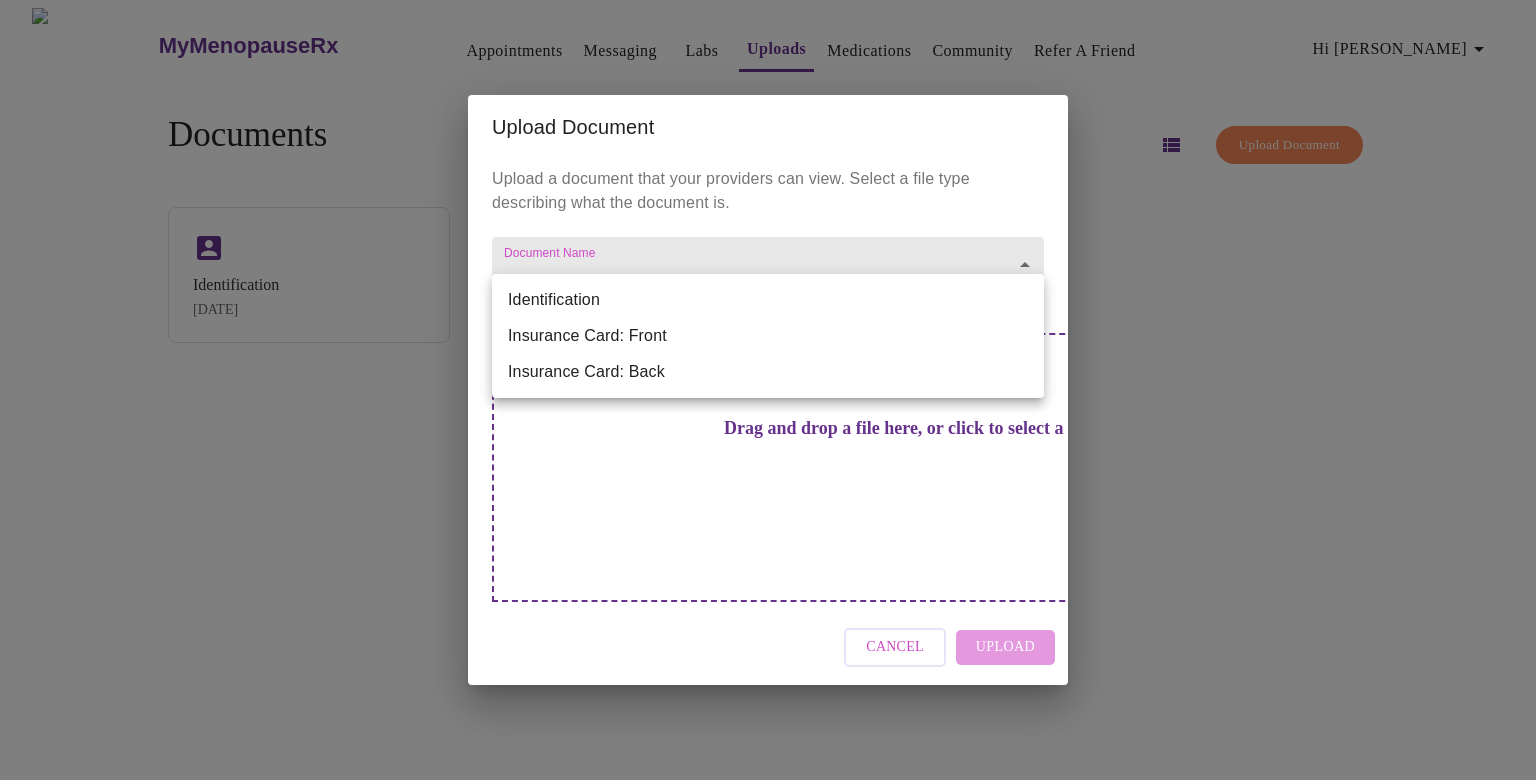 click on "Identification" at bounding box center (768, 300) 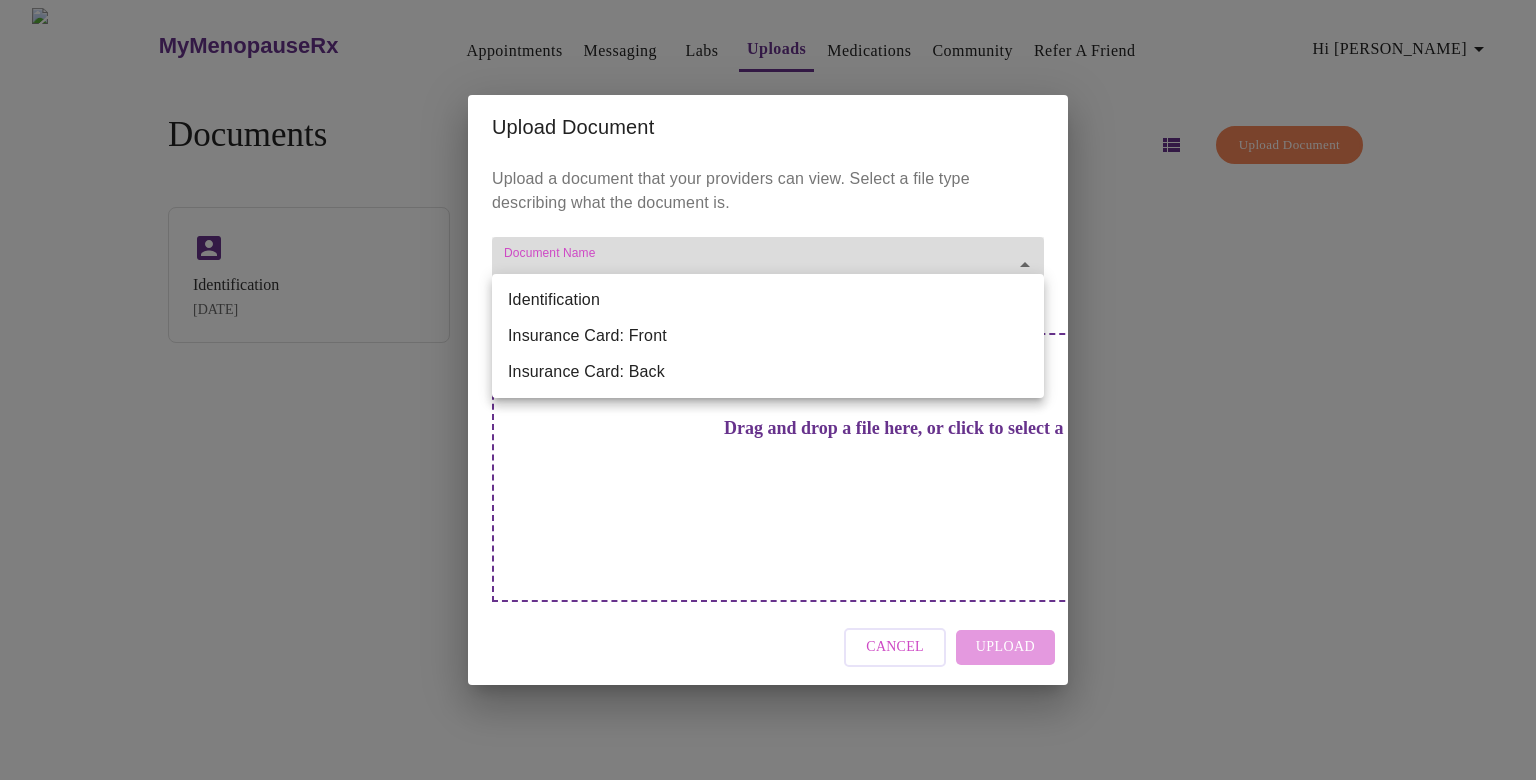 type on "Identification" 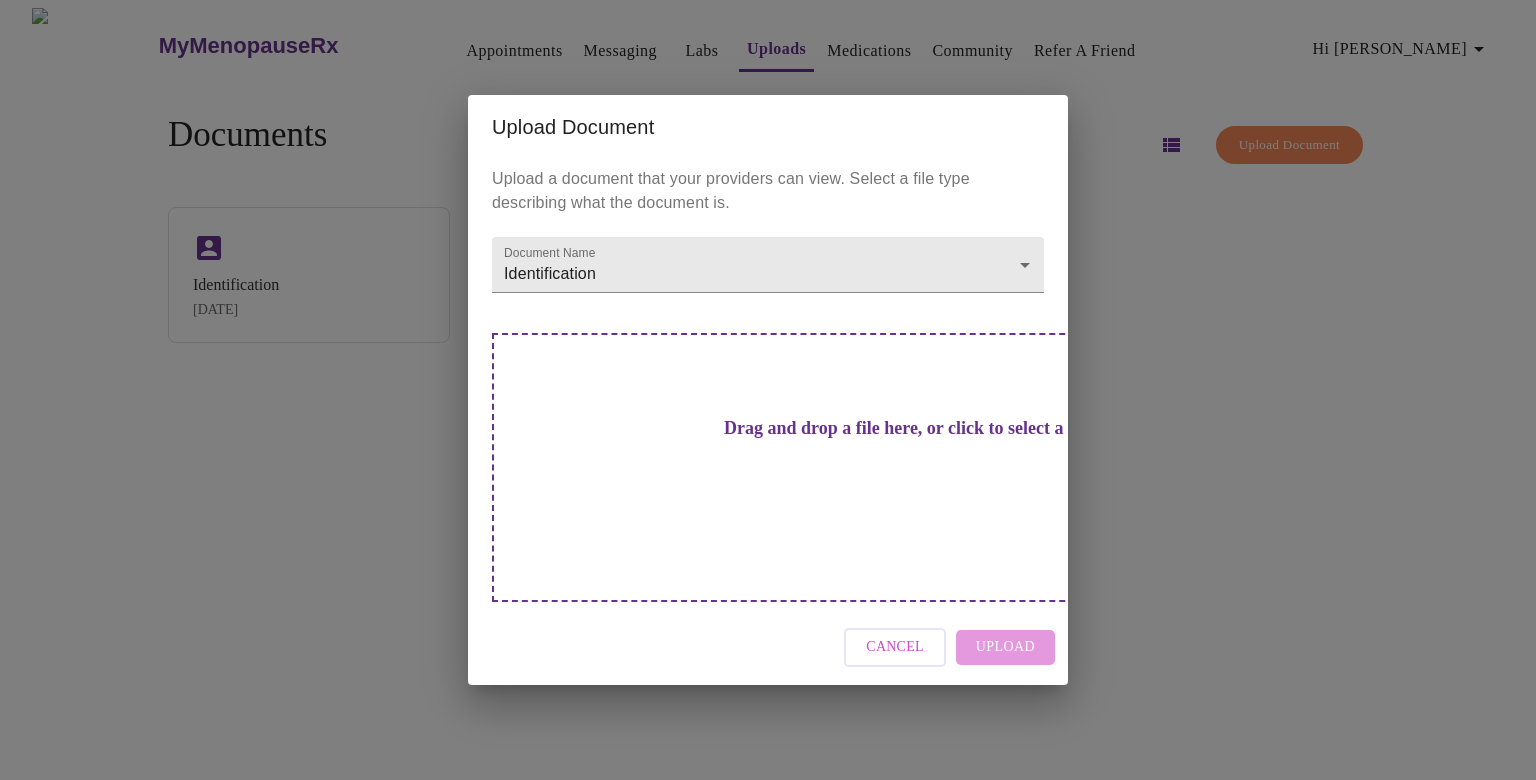 click on "Drag and drop a file here, or click to select a file" at bounding box center (908, 428) 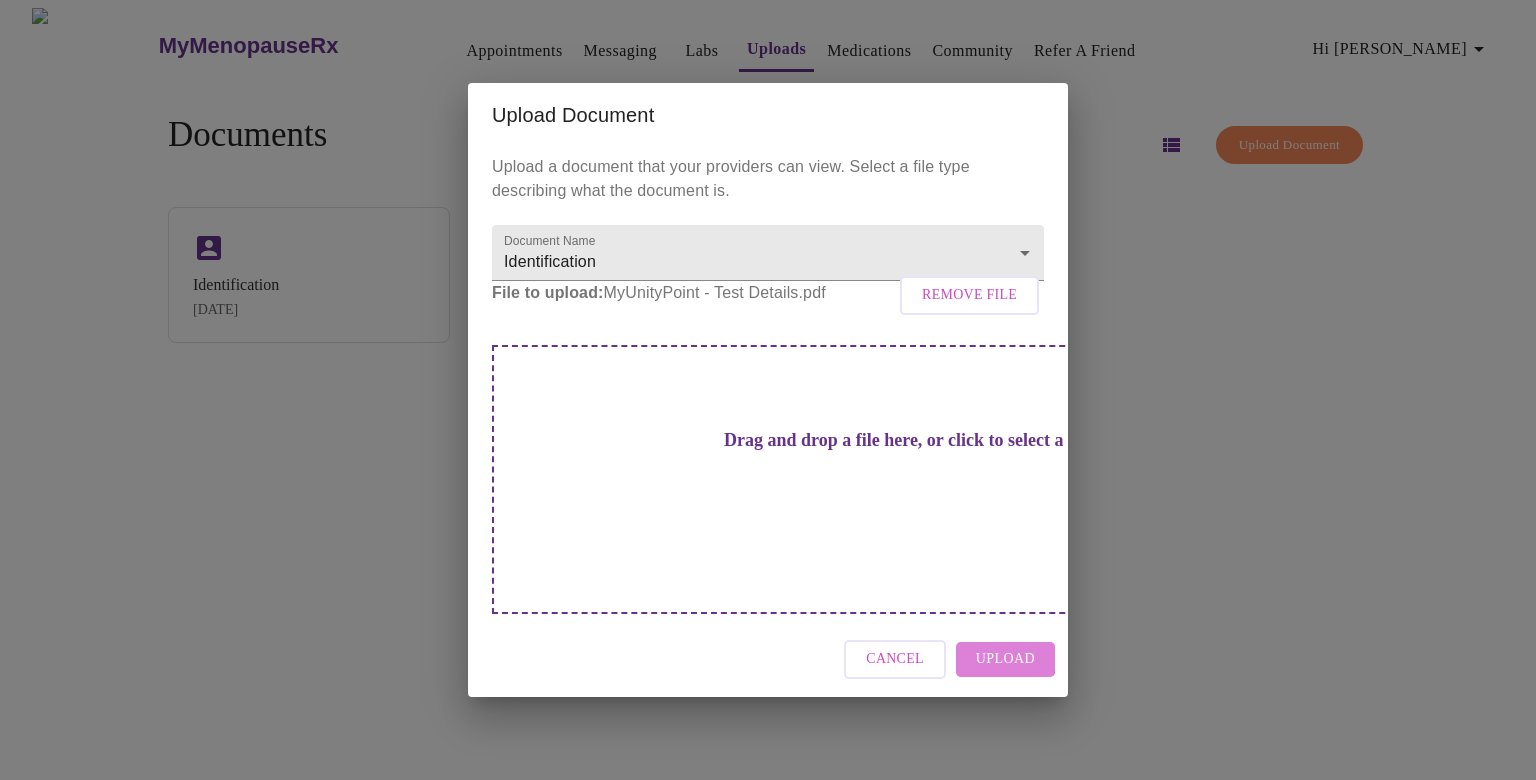 click on "Upload" at bounding box center (1005, 659) 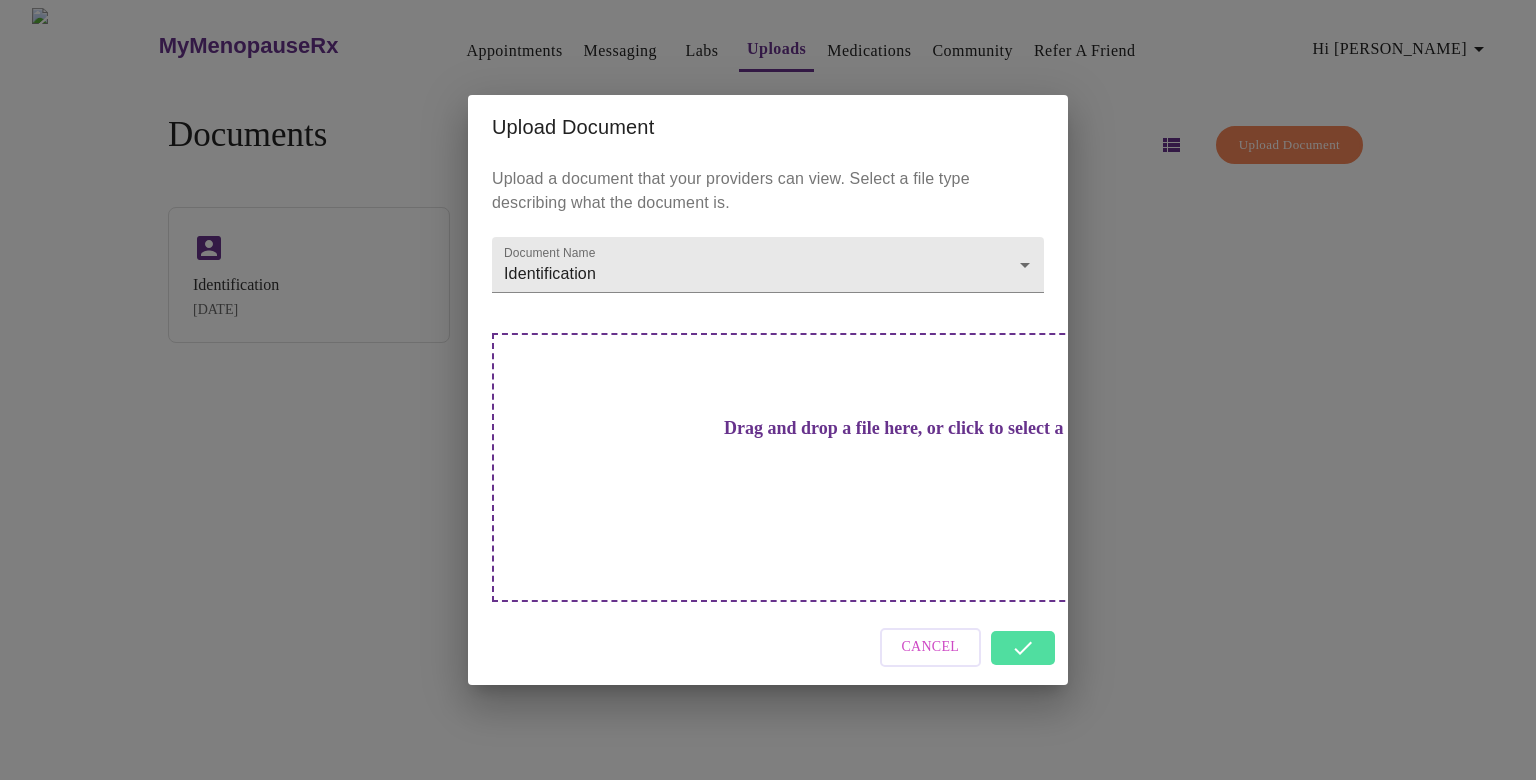 click on "Cancel" at bounding box center [768, 647] 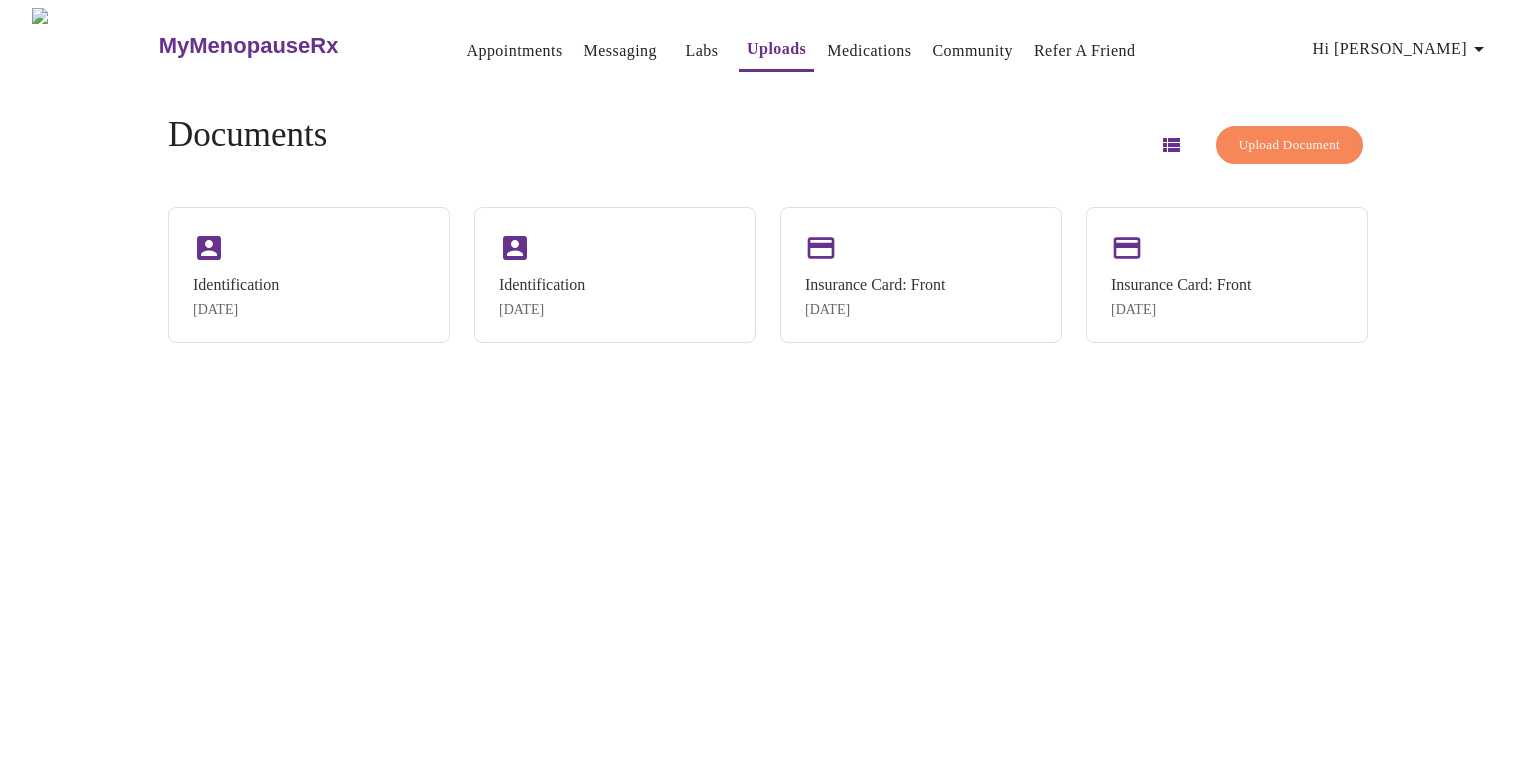 click on "Upload Document" at bounding box center [1289, 145] 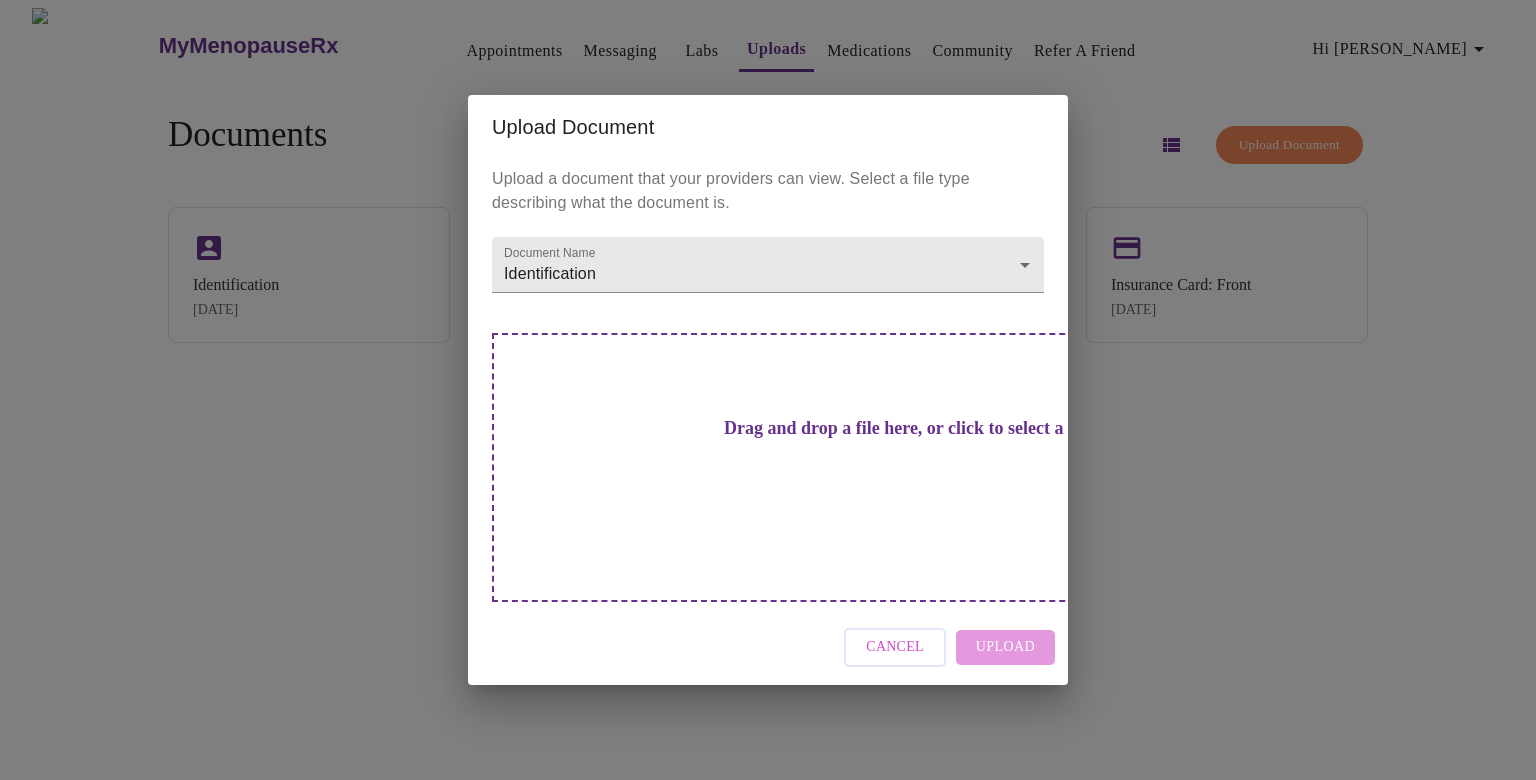 click on "Drag and drop a file here, or click to select a file" at bounding box center (908, 428) 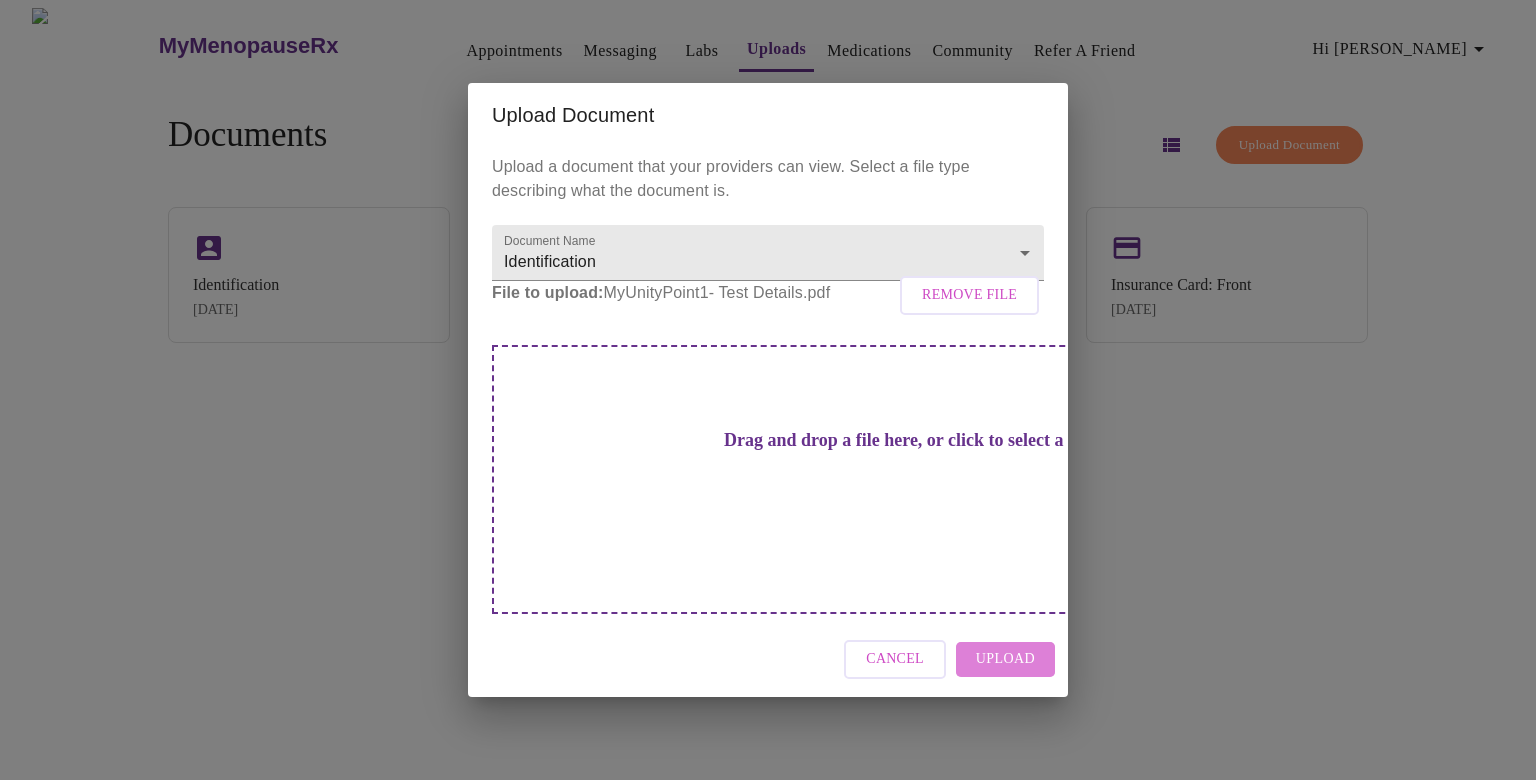 click on "Upload" at bounding box center (1005, 659) 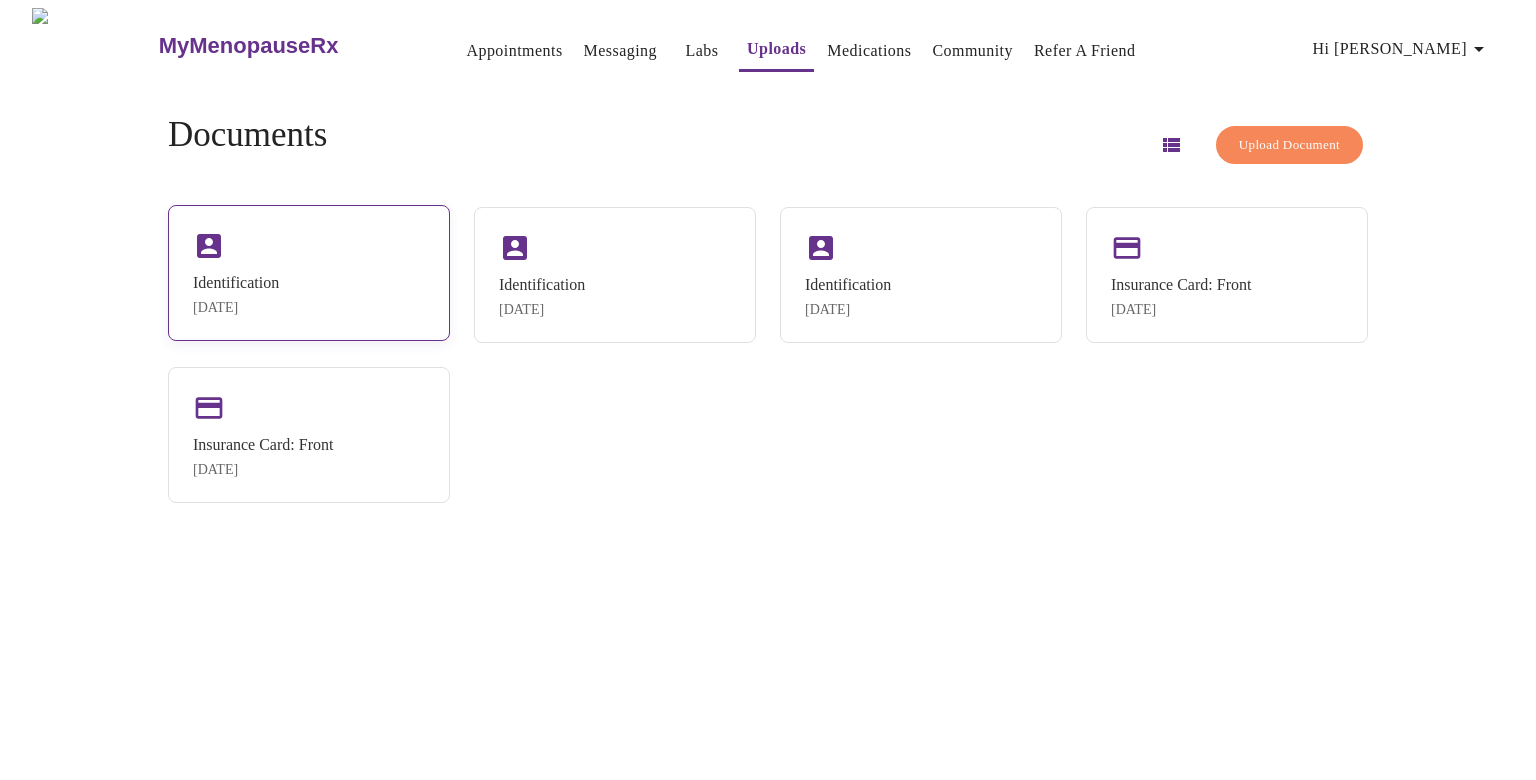 click on "Identification [DATE]" at bounding box center [309, 273] 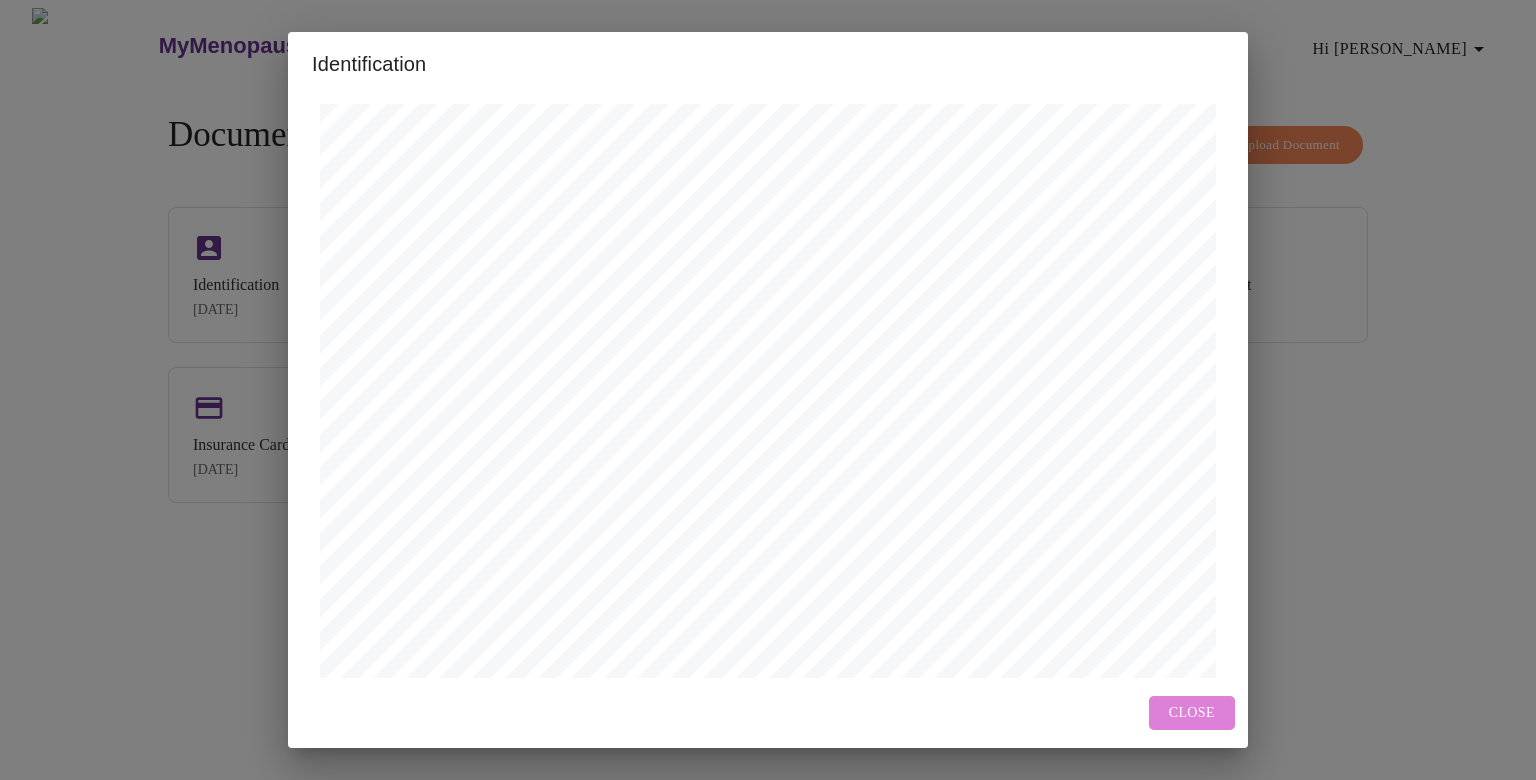 click on "Close" at bounding box center [1192, 713] 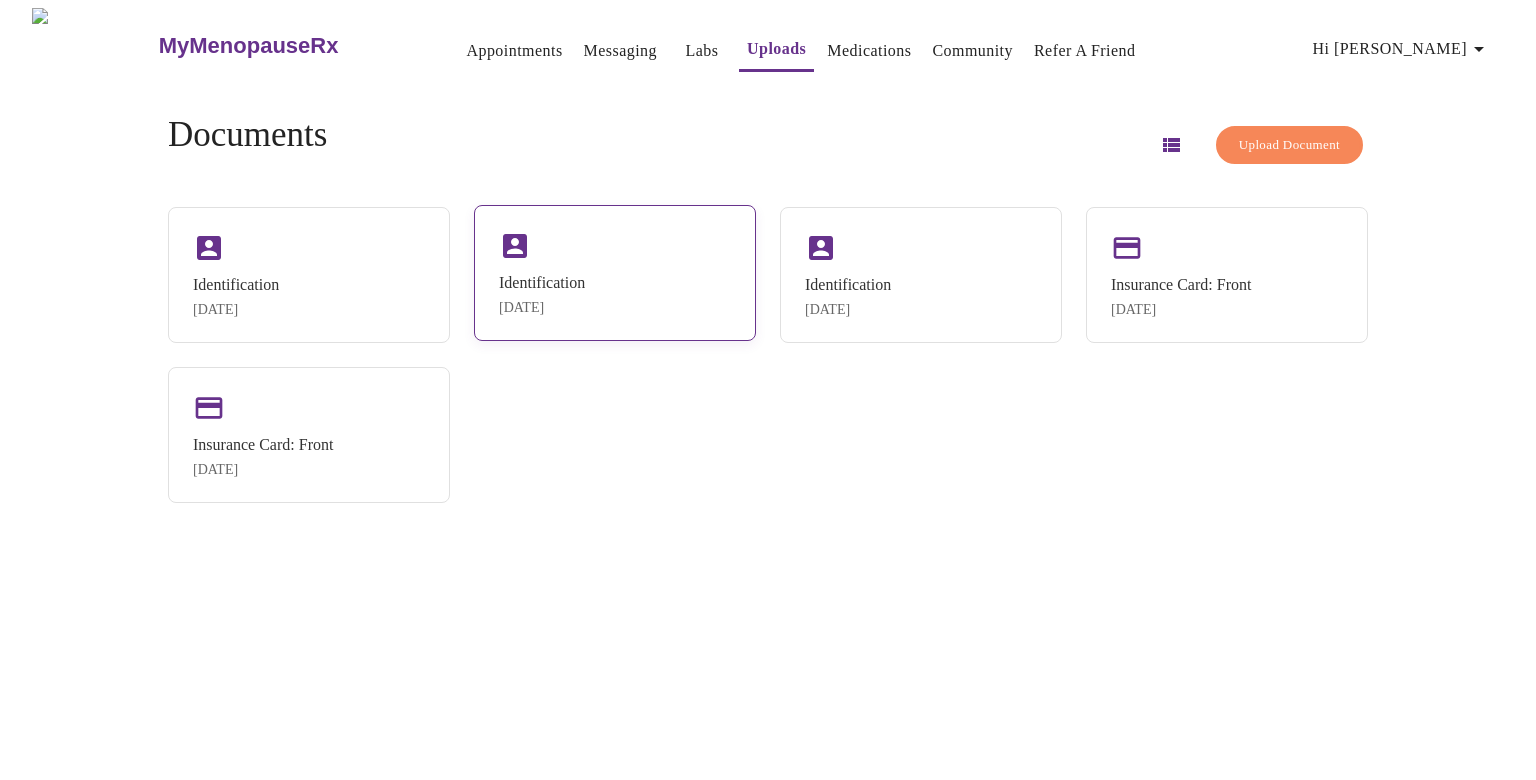 click on "Identification [DATE]" at bounding box center (542, 295) 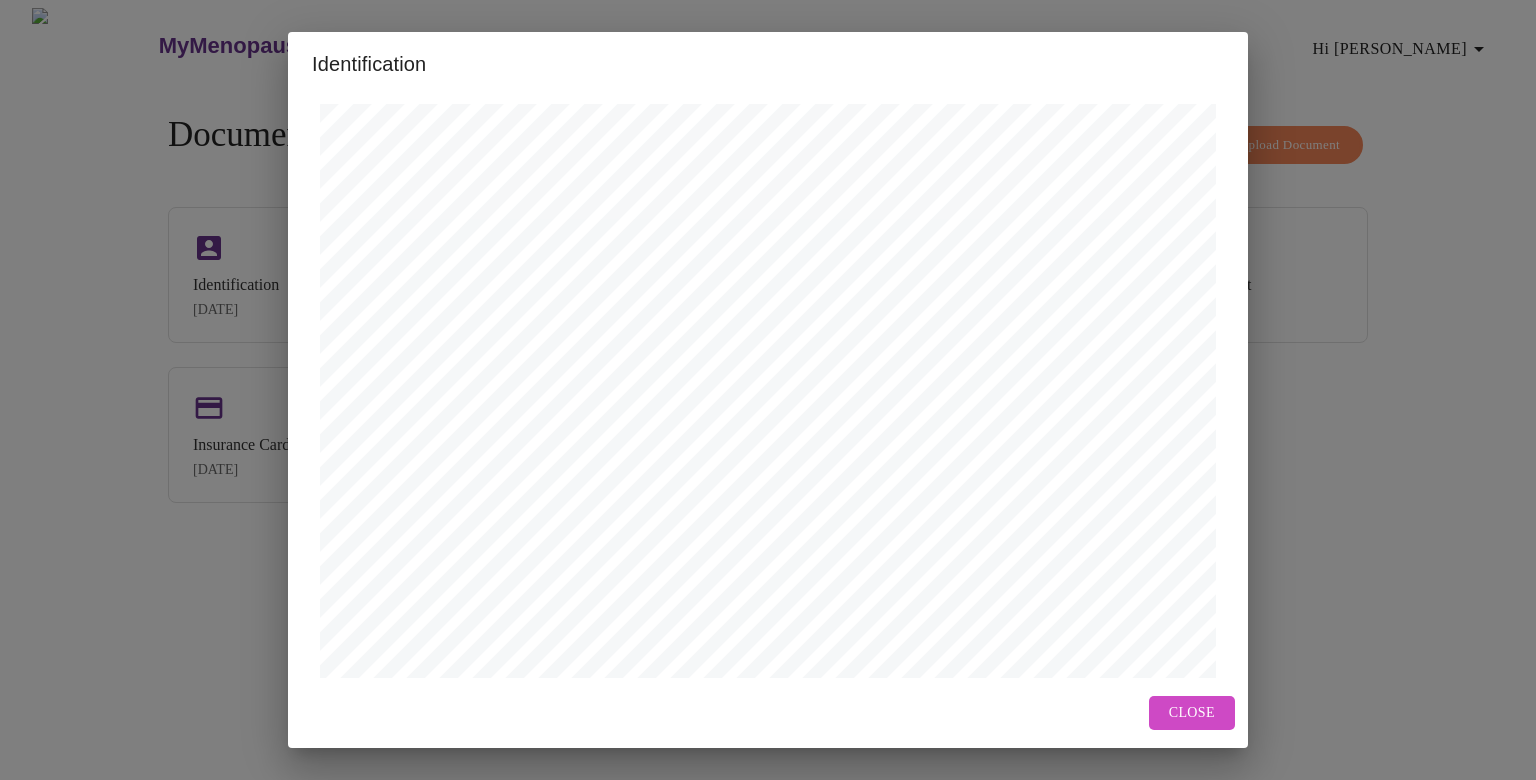 click on "Close" at bounding box center [1192, 713] 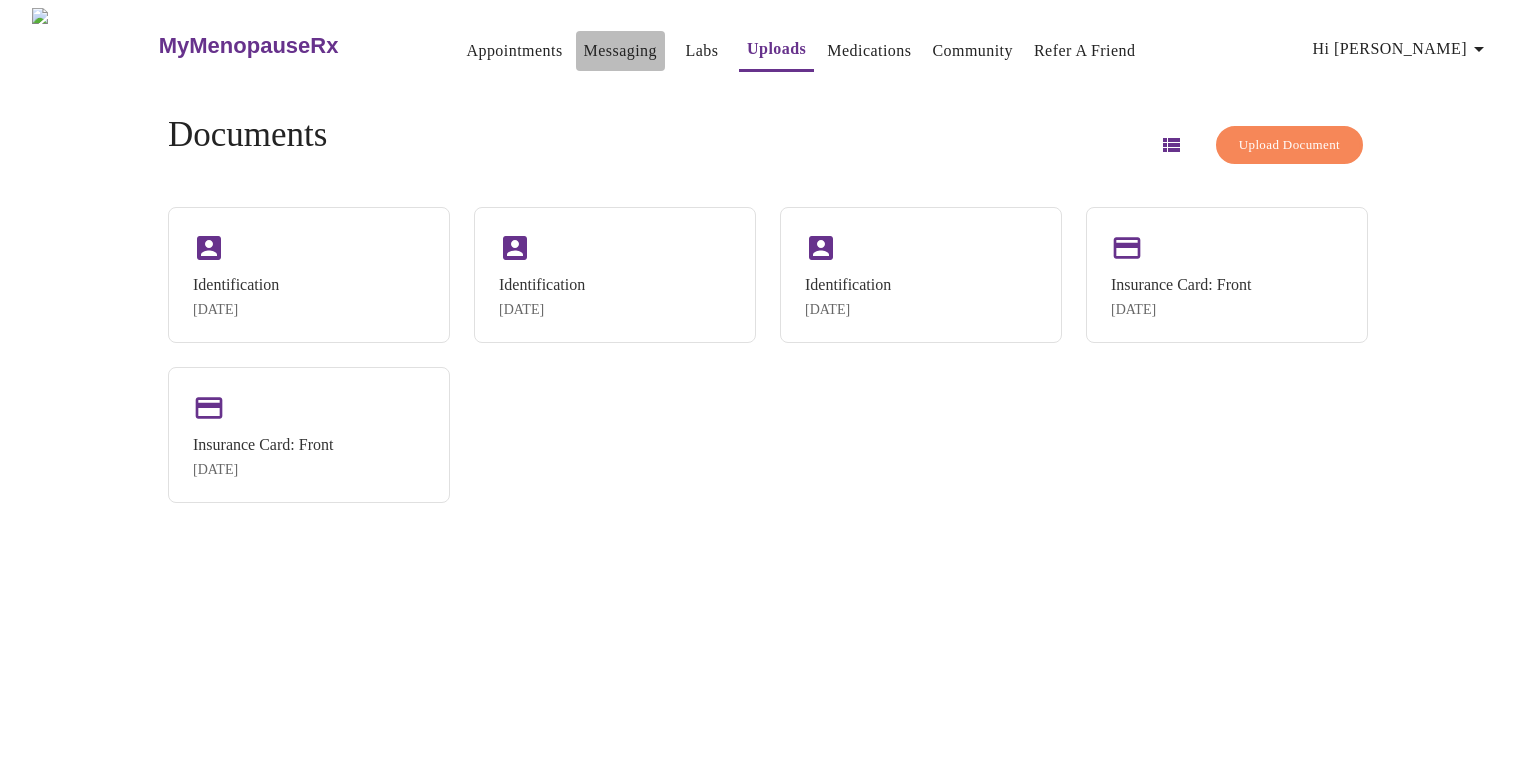 click on "Messaging" at bounding box center (620, 51) 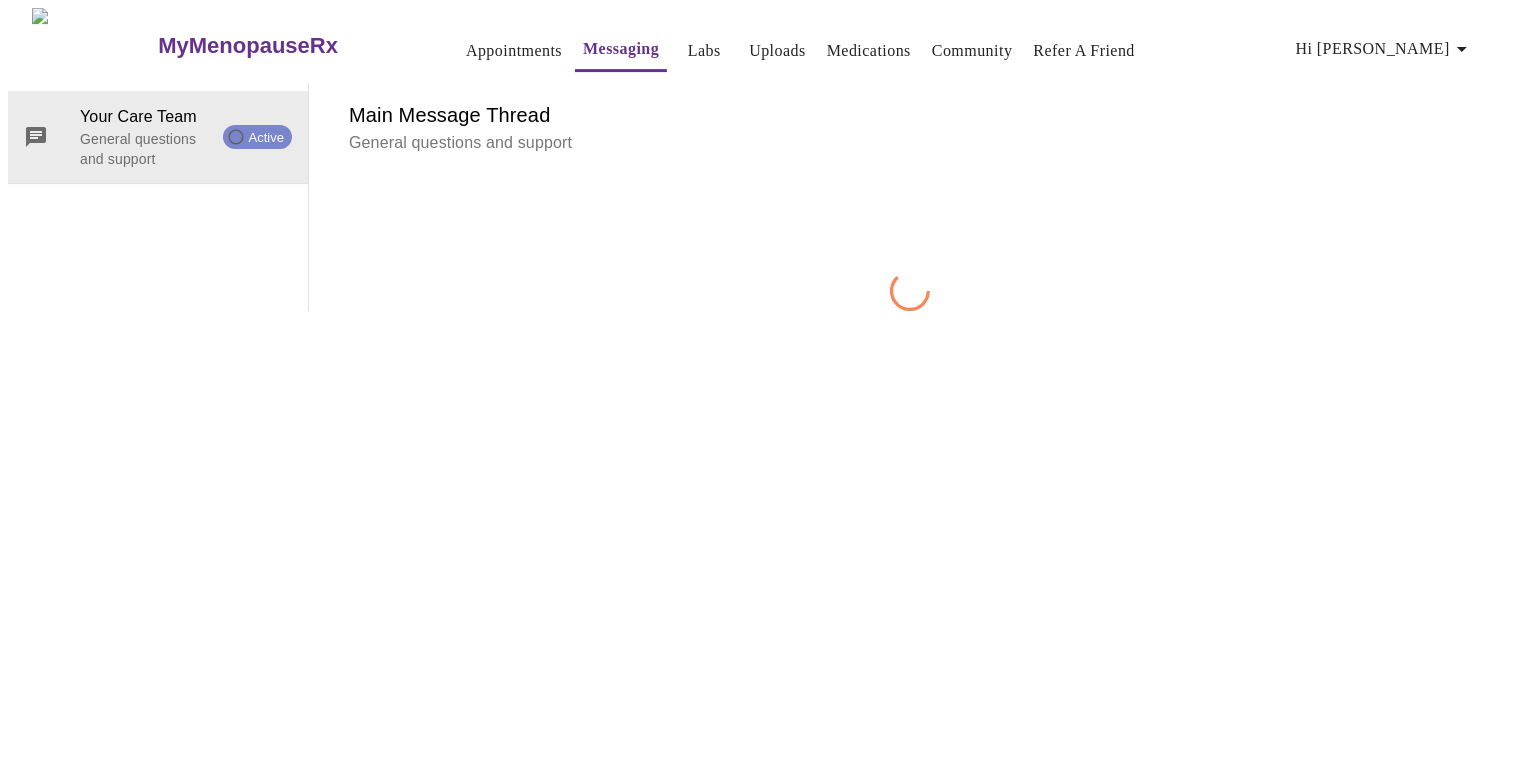 scroll, scrollTop: 75, scrollLeft: 0, axis: vertical 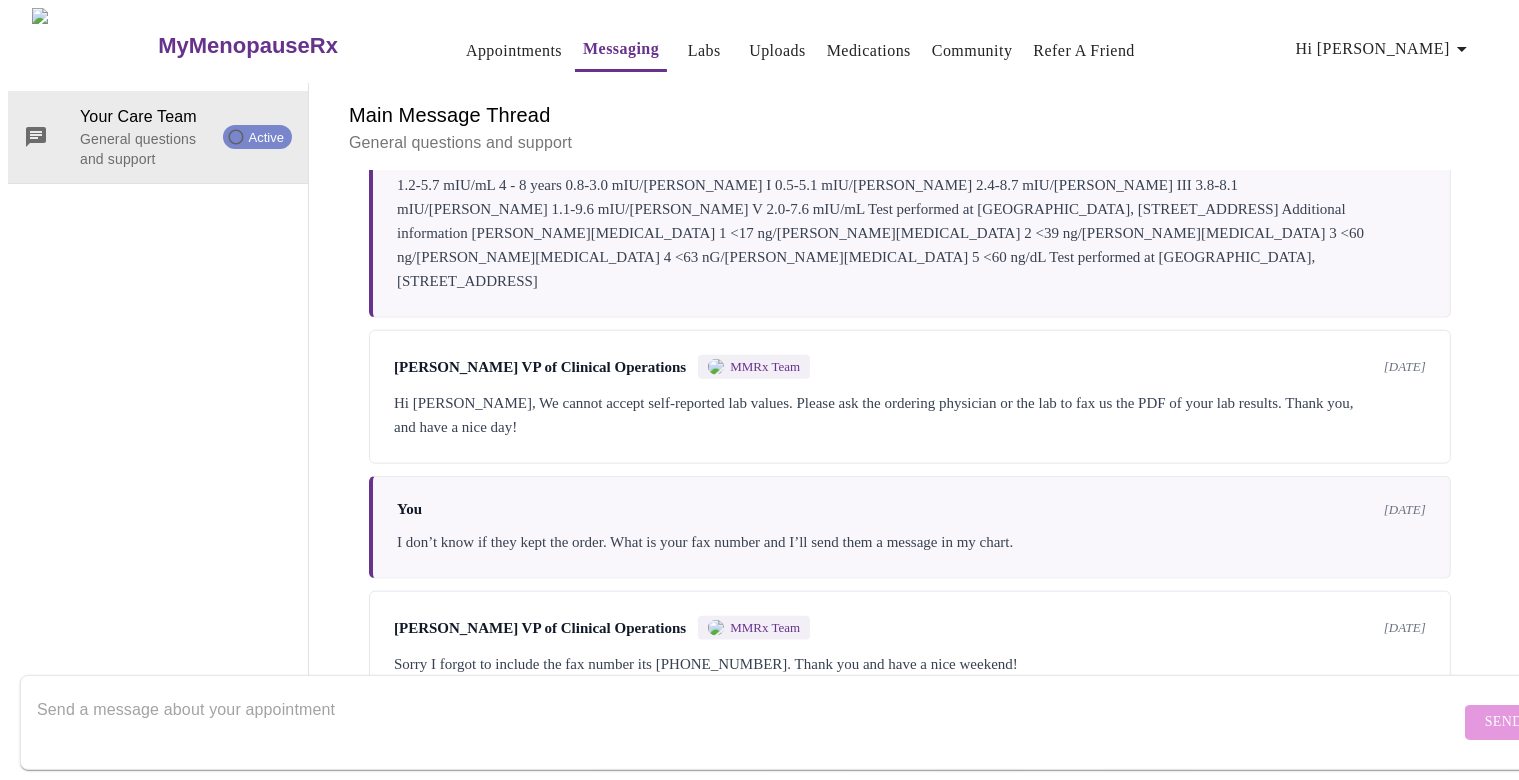 click at bounding box center [748, 722] 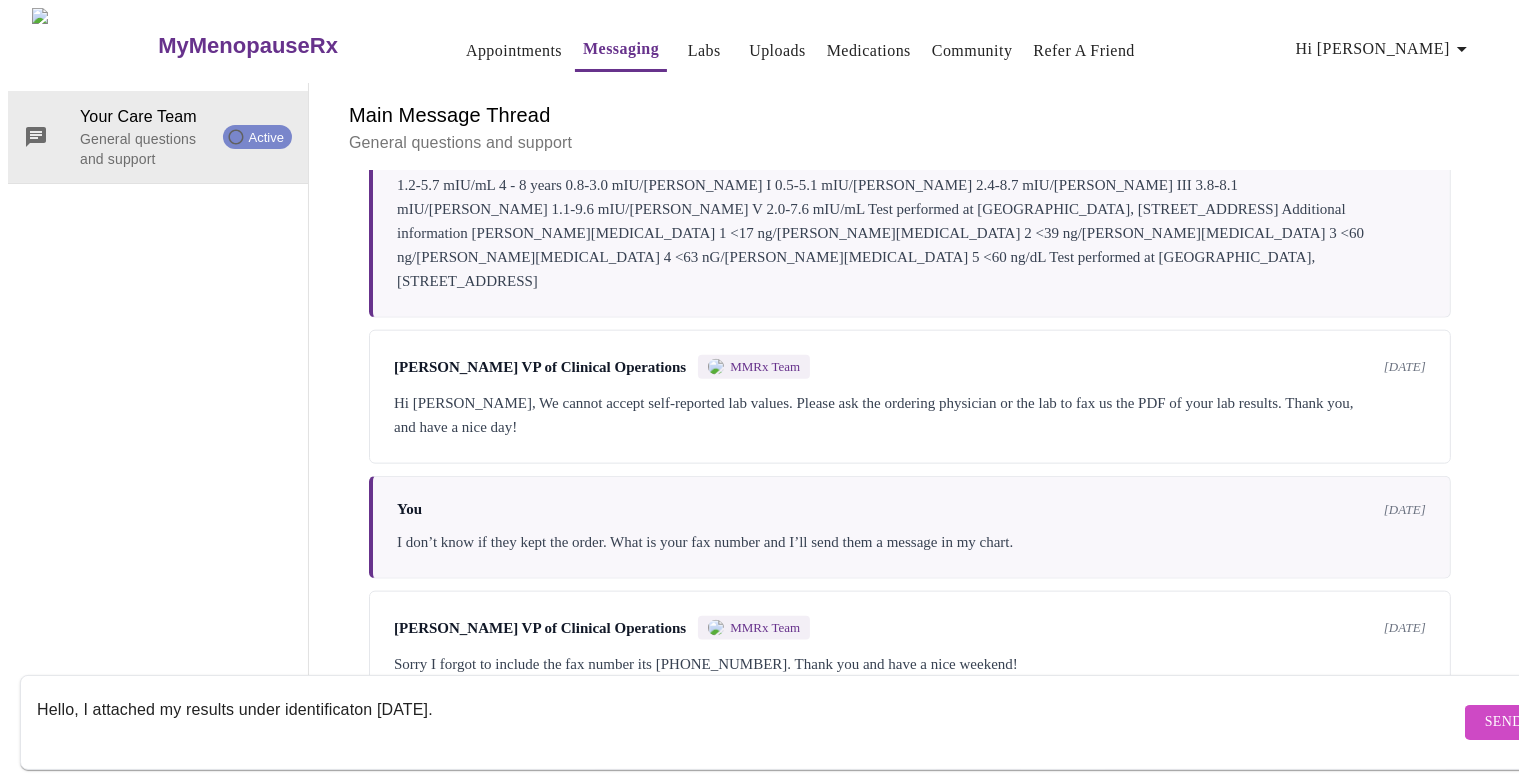 click on "Hello, I attached my results under identificaton [DATE]." at bounding box center (748, 722) 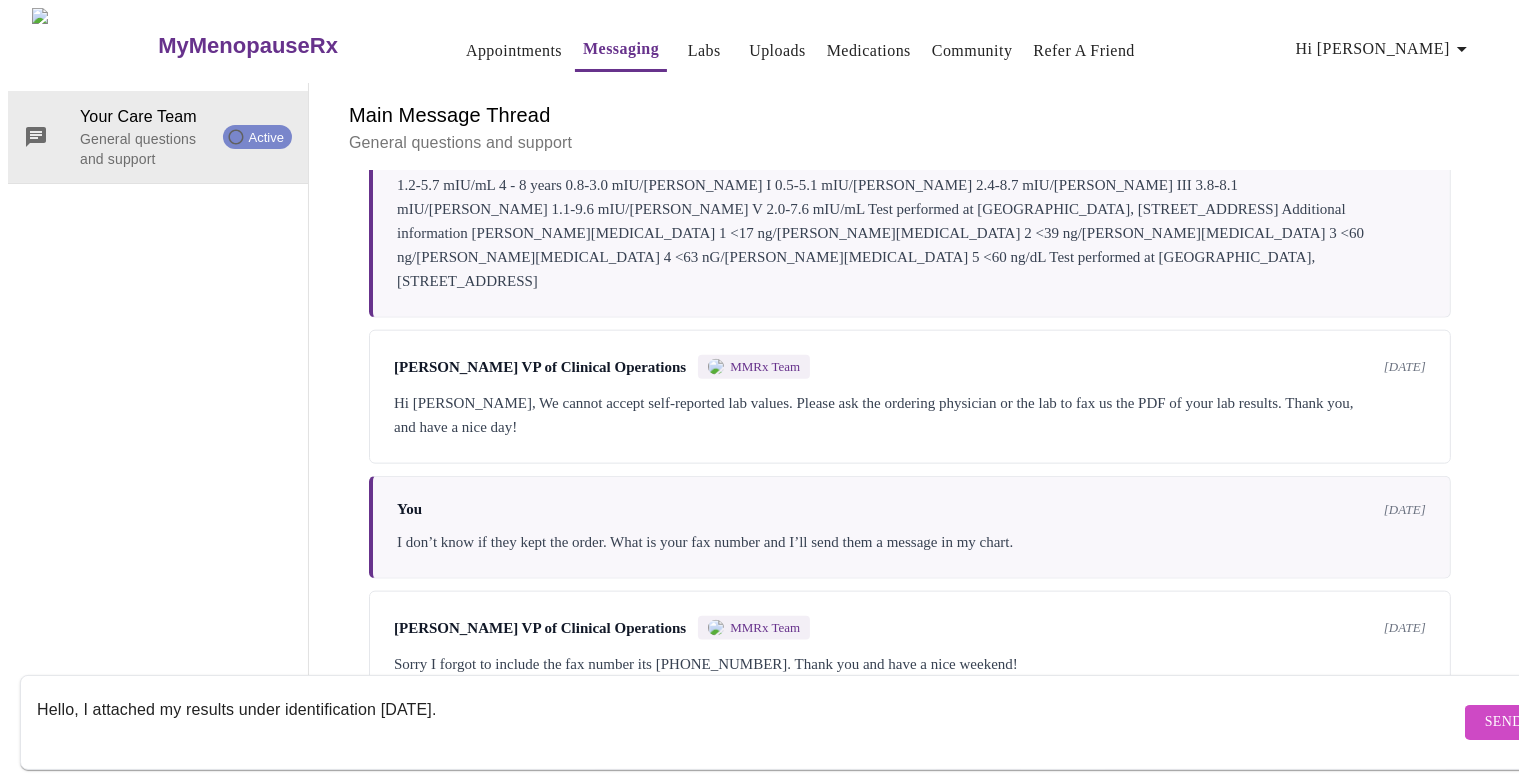 click on "Hello, I attached my results under identification [DATE]." at bounding box center [748, 722] 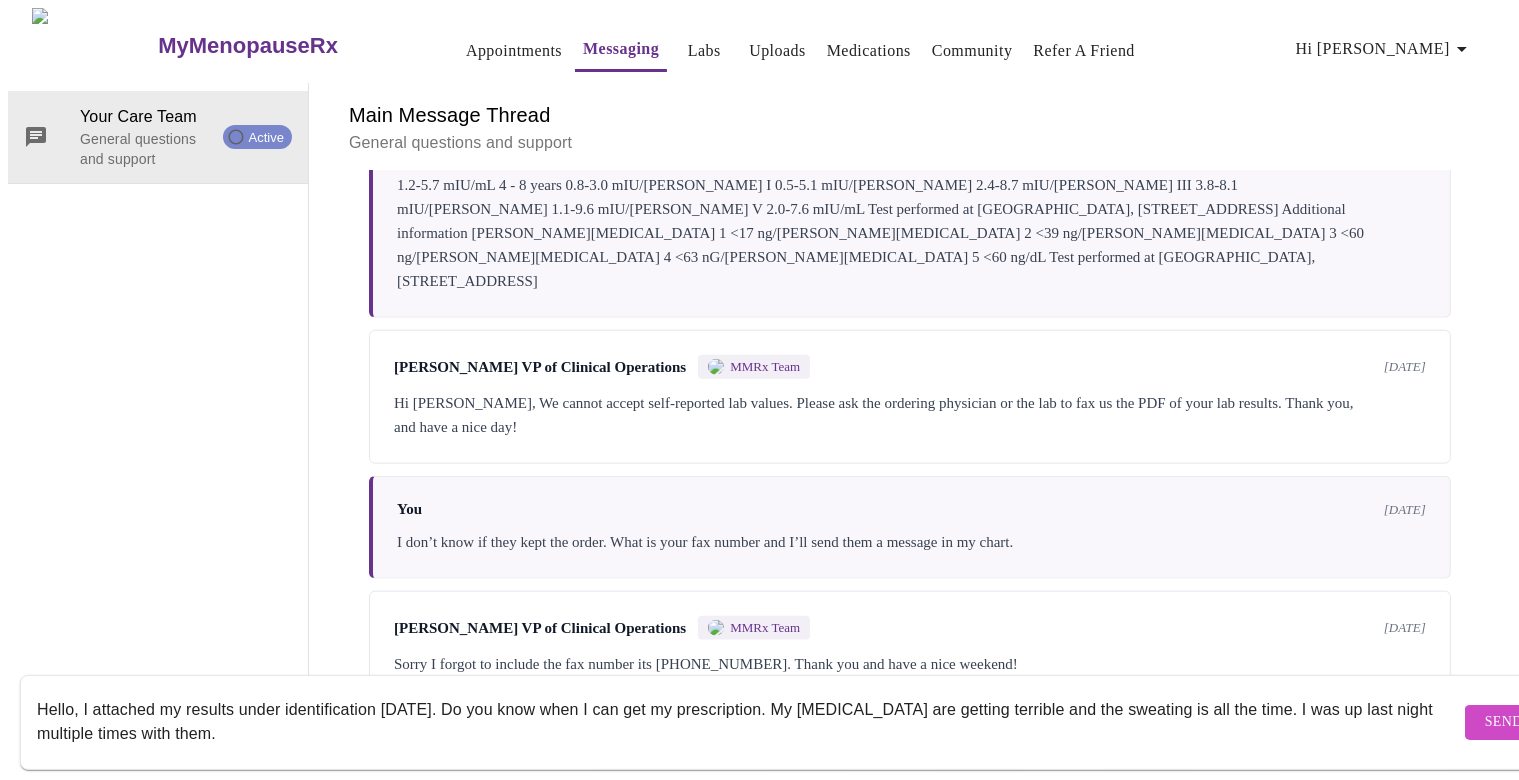 type on "Hello, I attached my results under identification [DATE]. Do you know when I can get my prescription. My [MEDICAL_DATA] are getting terrible and the sweating is all the time. I was up last night multiple times with them." 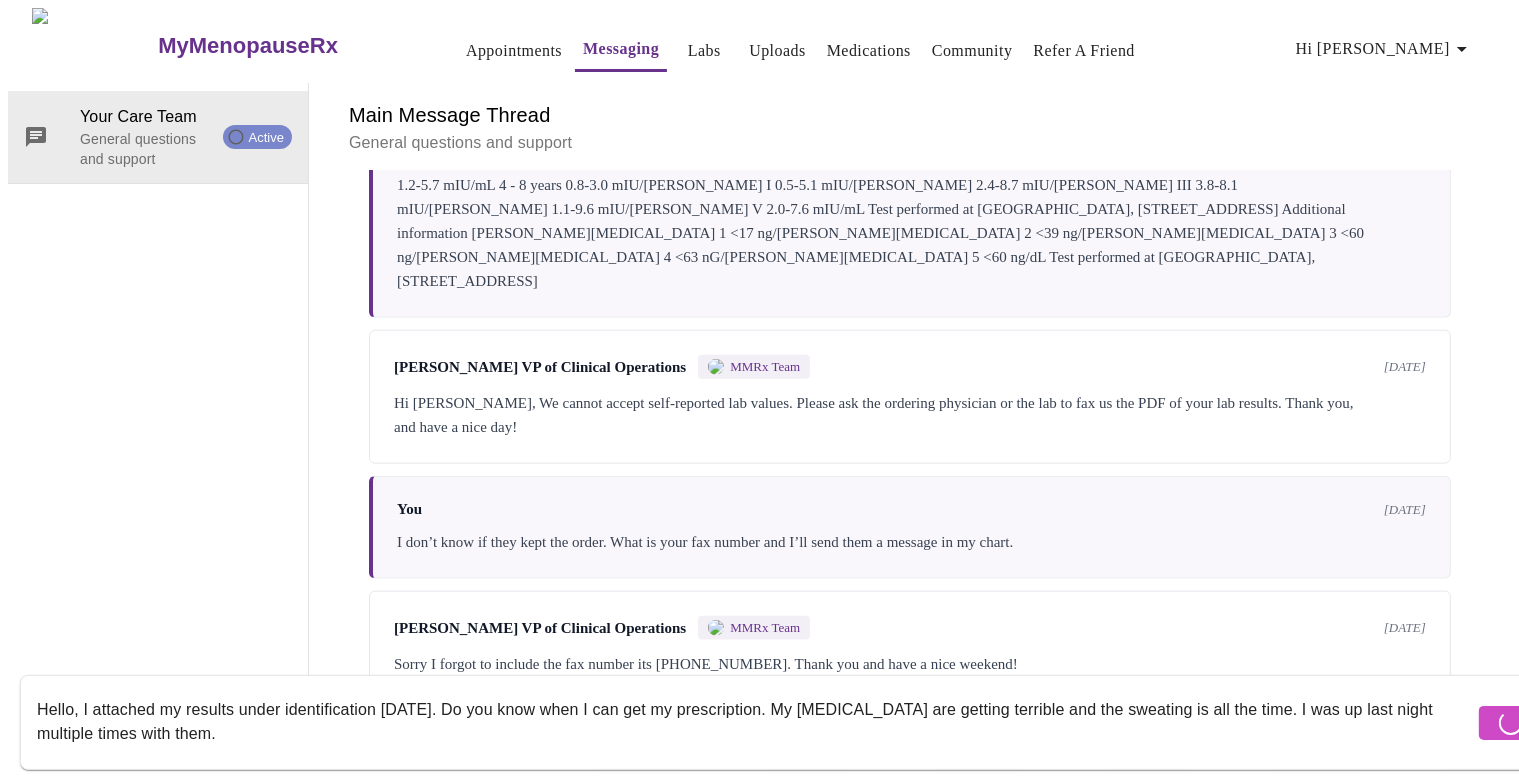 type 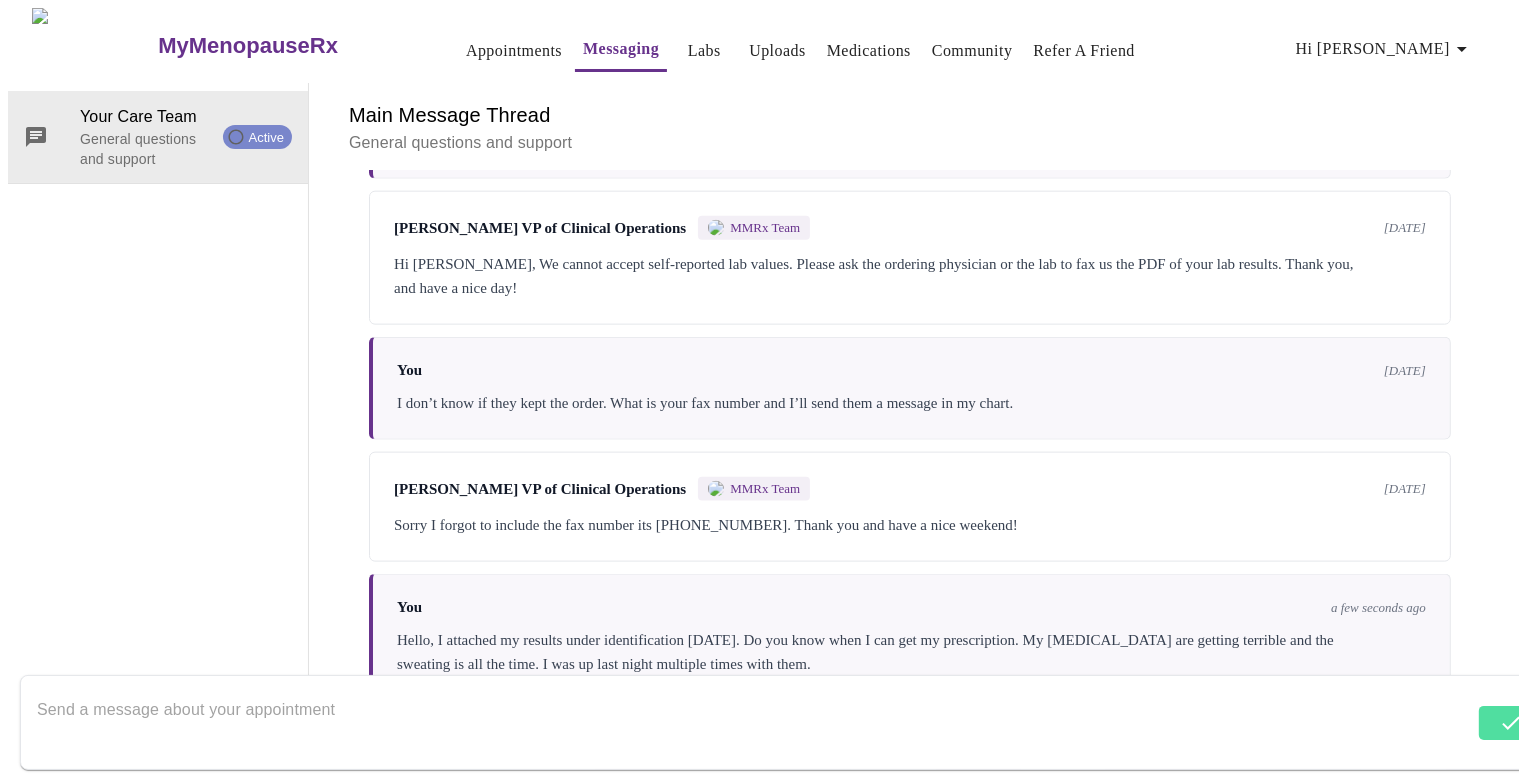 scroll, scrollTop: 2571, scrollLeft: 0, axis: vertical 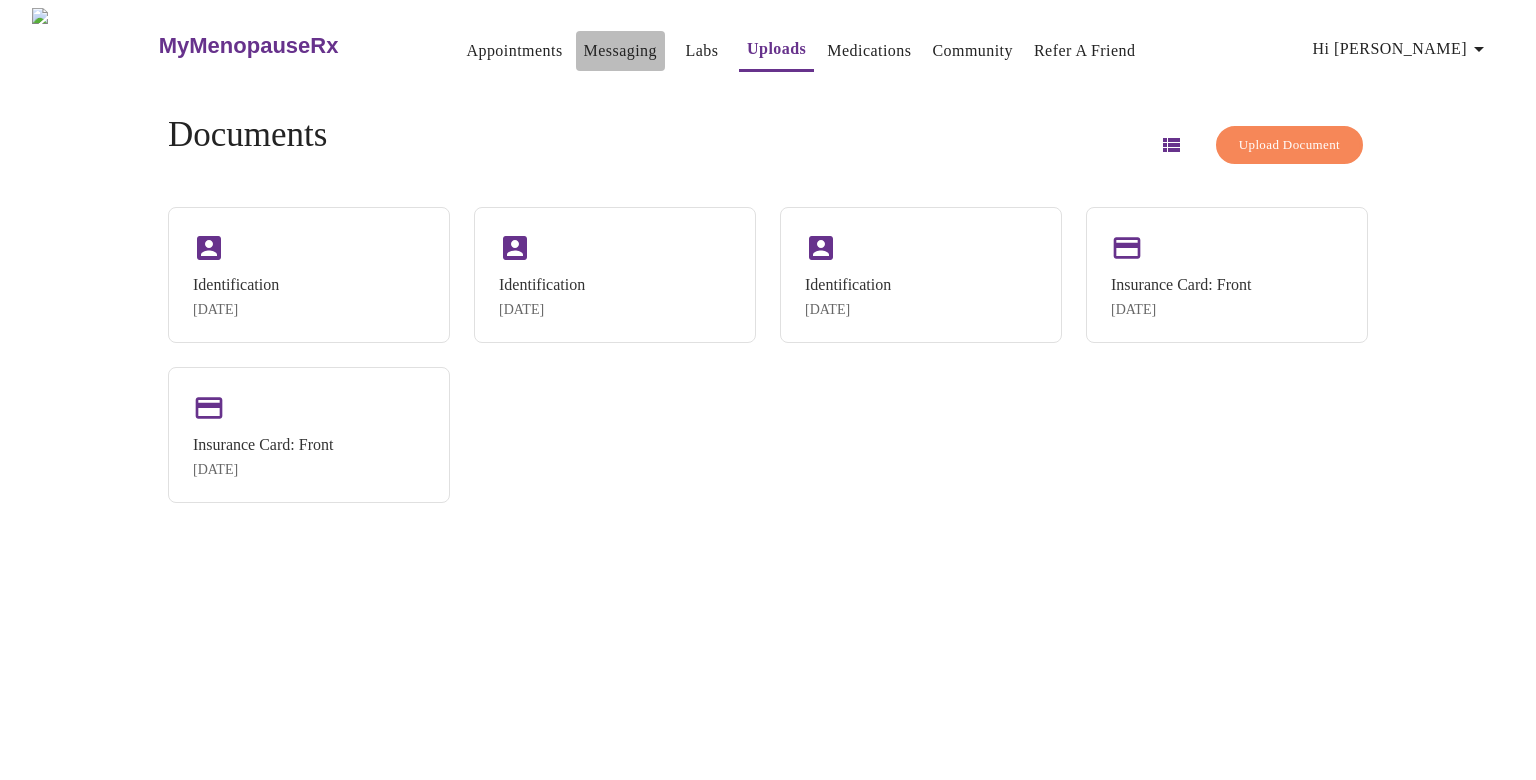 click on "Messaging" at bounding box center (620, 51) 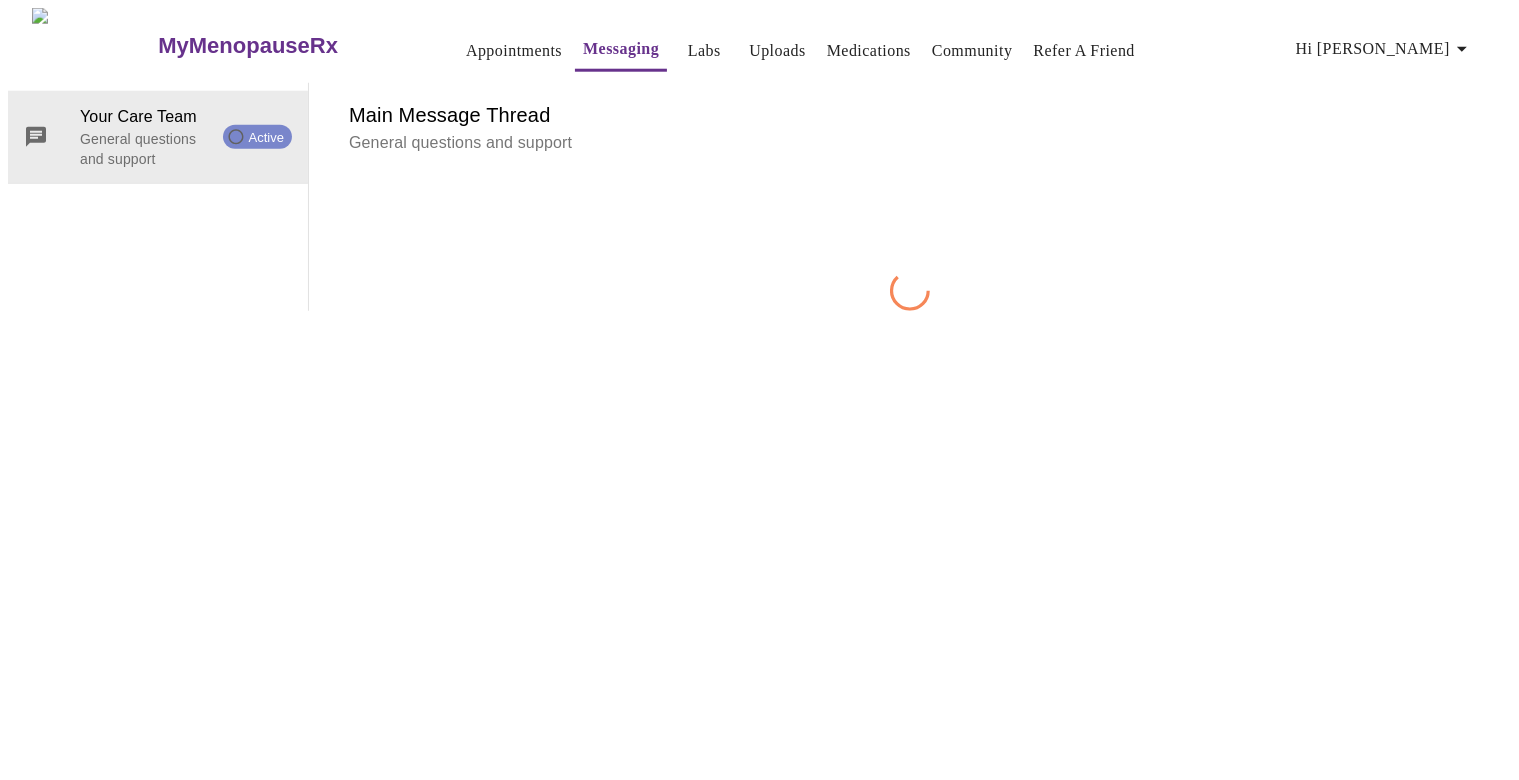 scroll, scrollTop: 75, scrollLeft: 0, axis: vertical 